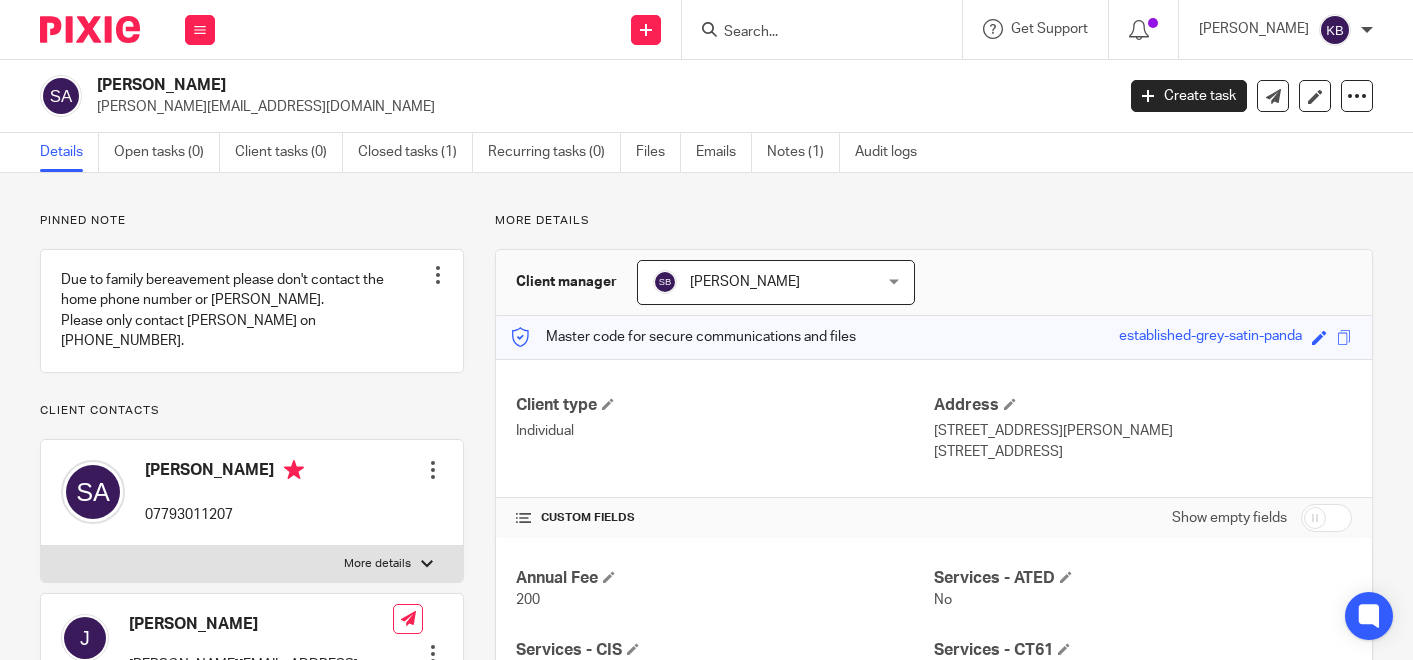 scroll, scrollTop: 0, scrollLeft: 0, axis: both 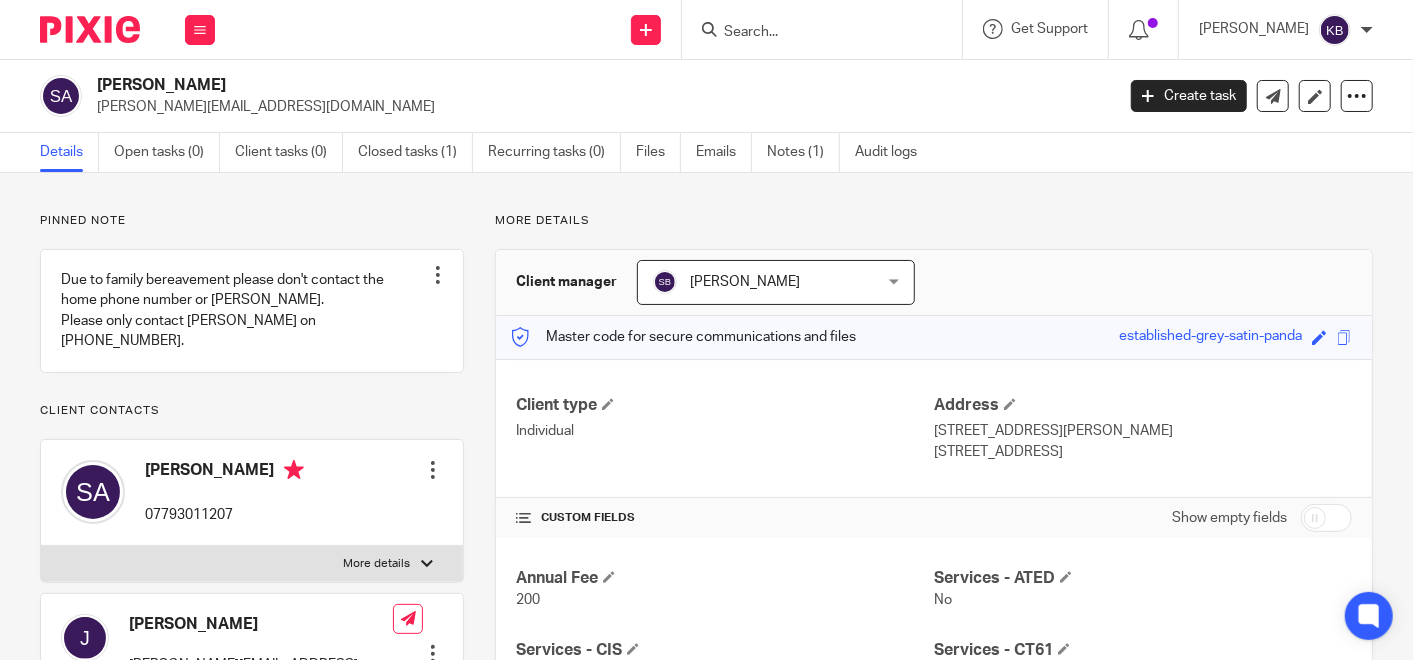 click at bounding box center [812, 33] 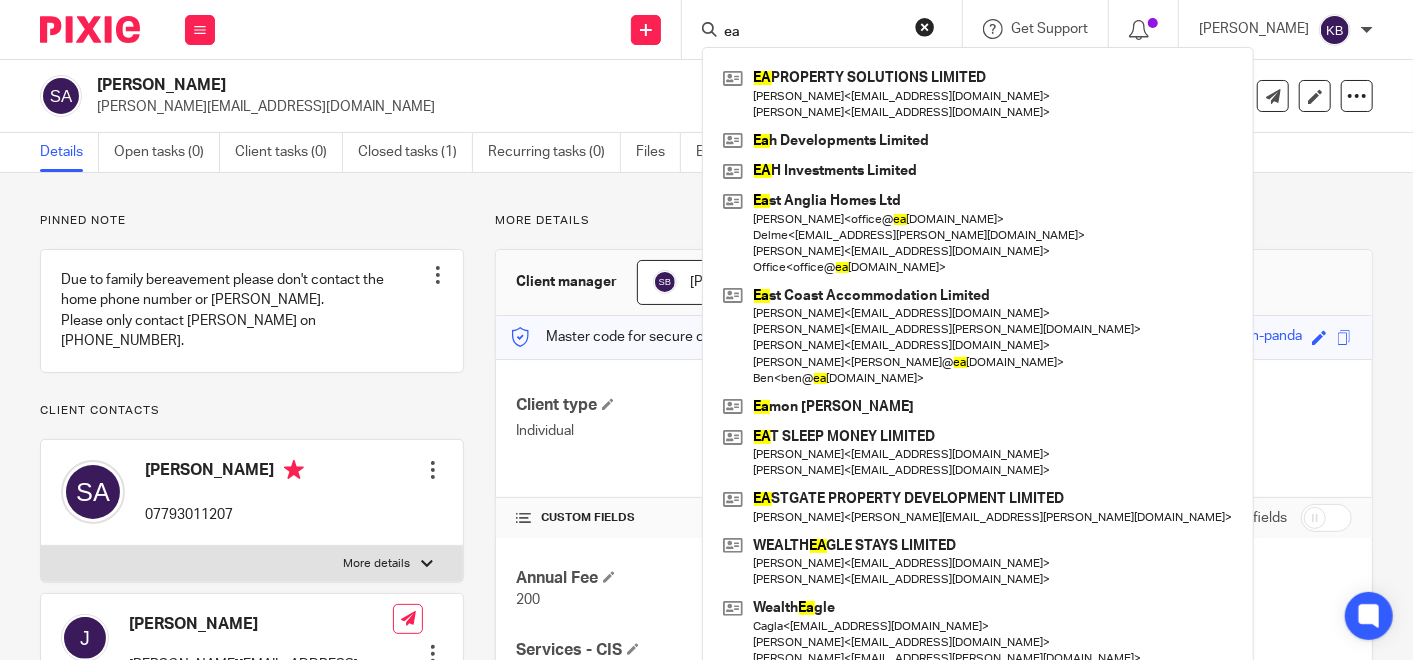 type on "e" 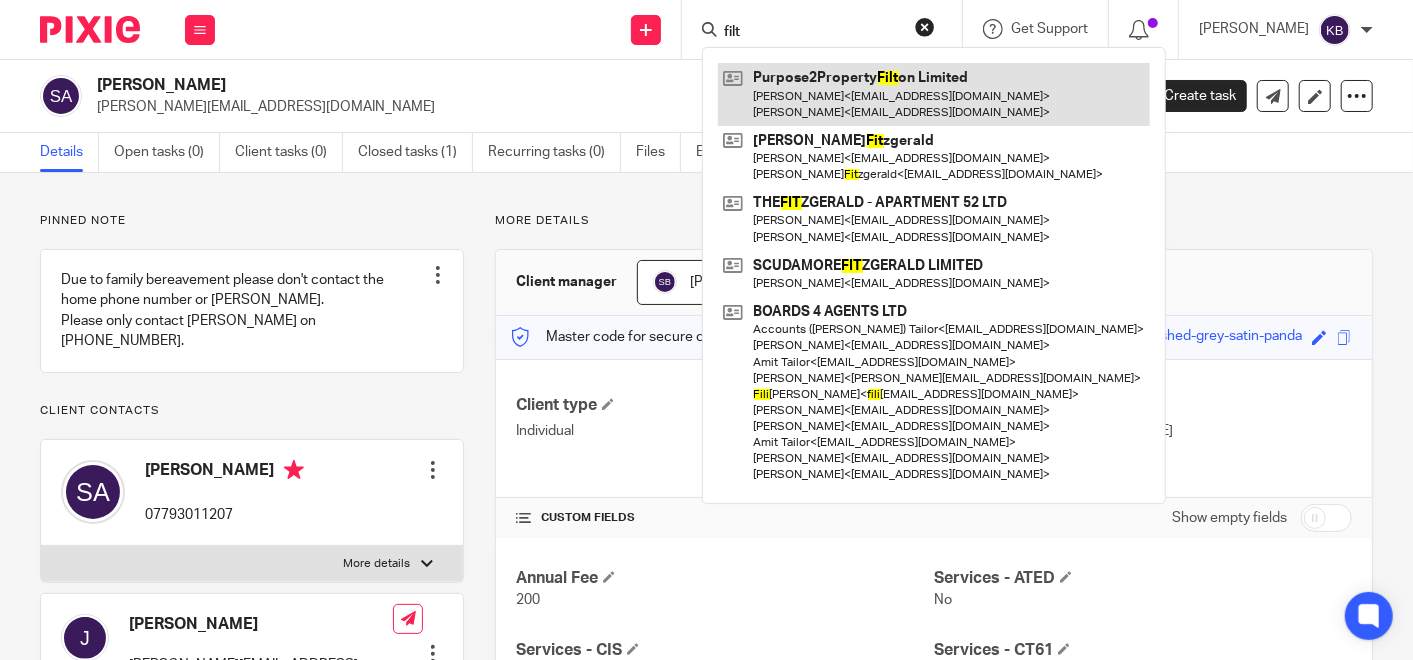 type on "filt" 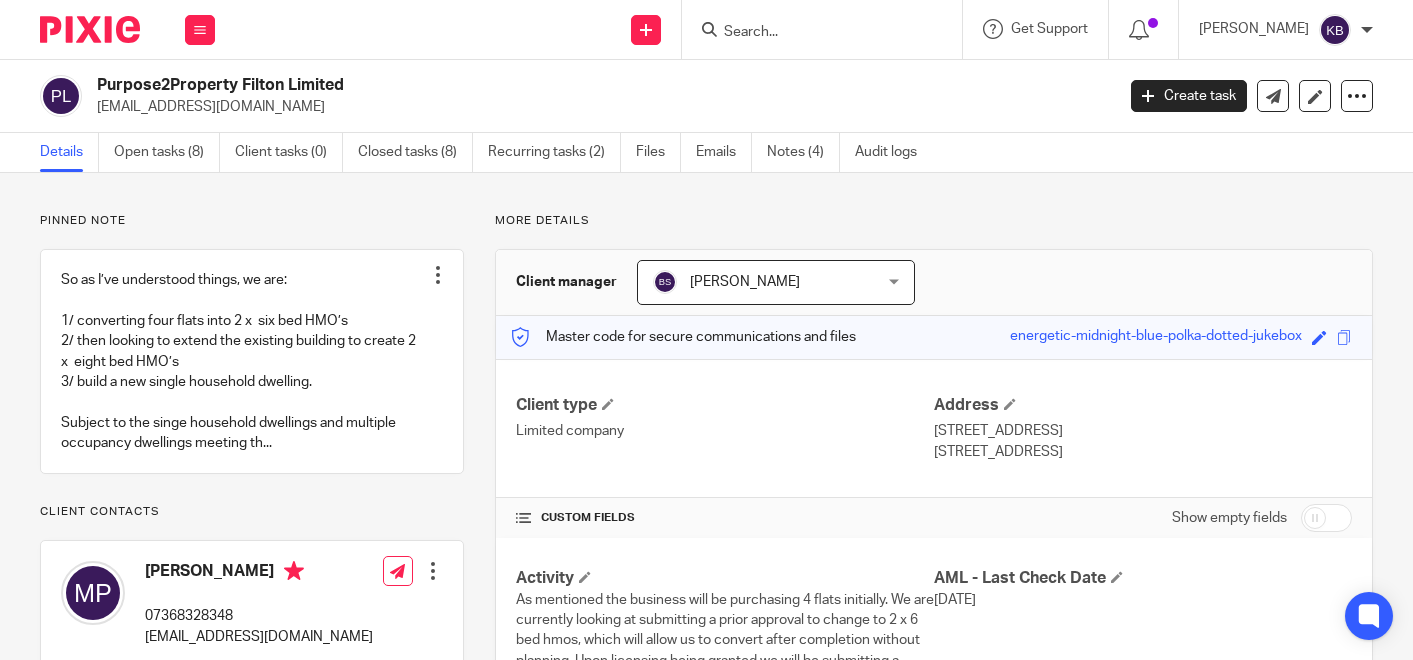 scroll, scrollTop: 0, scrollLeft: 0, axis: both 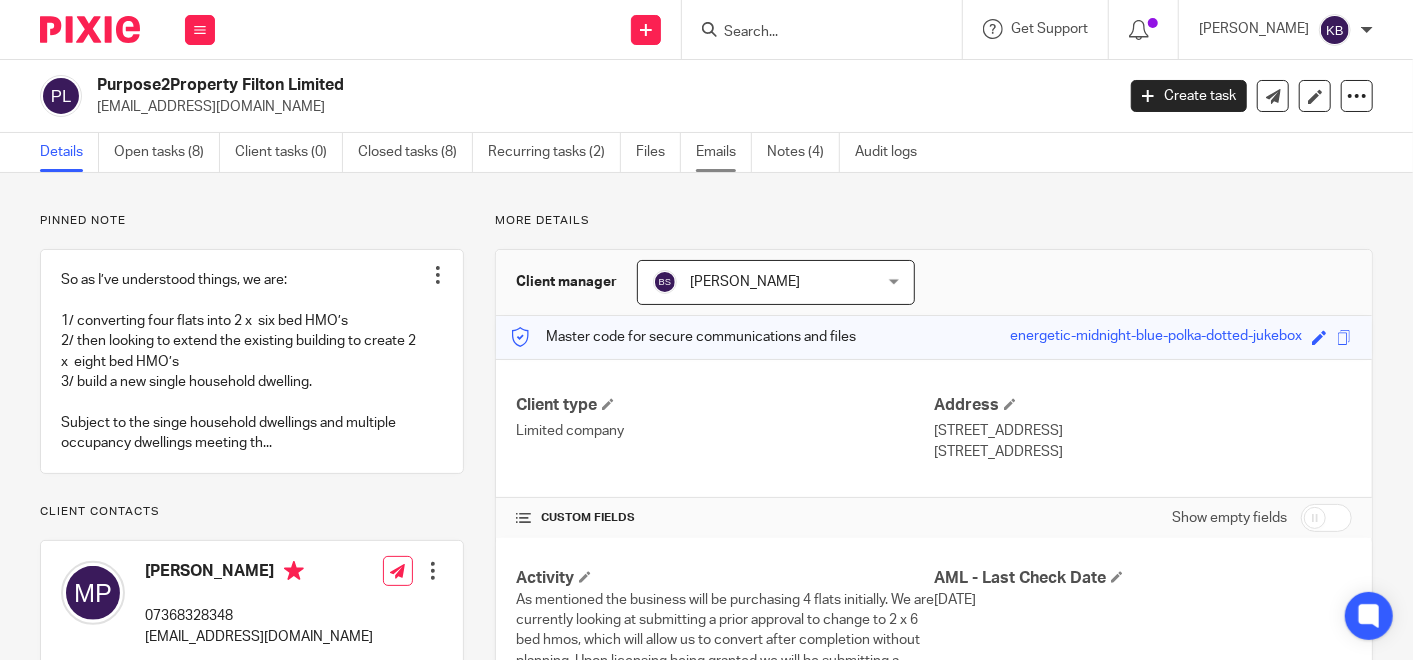 click on "Emails" at bounding box center [724, 152] 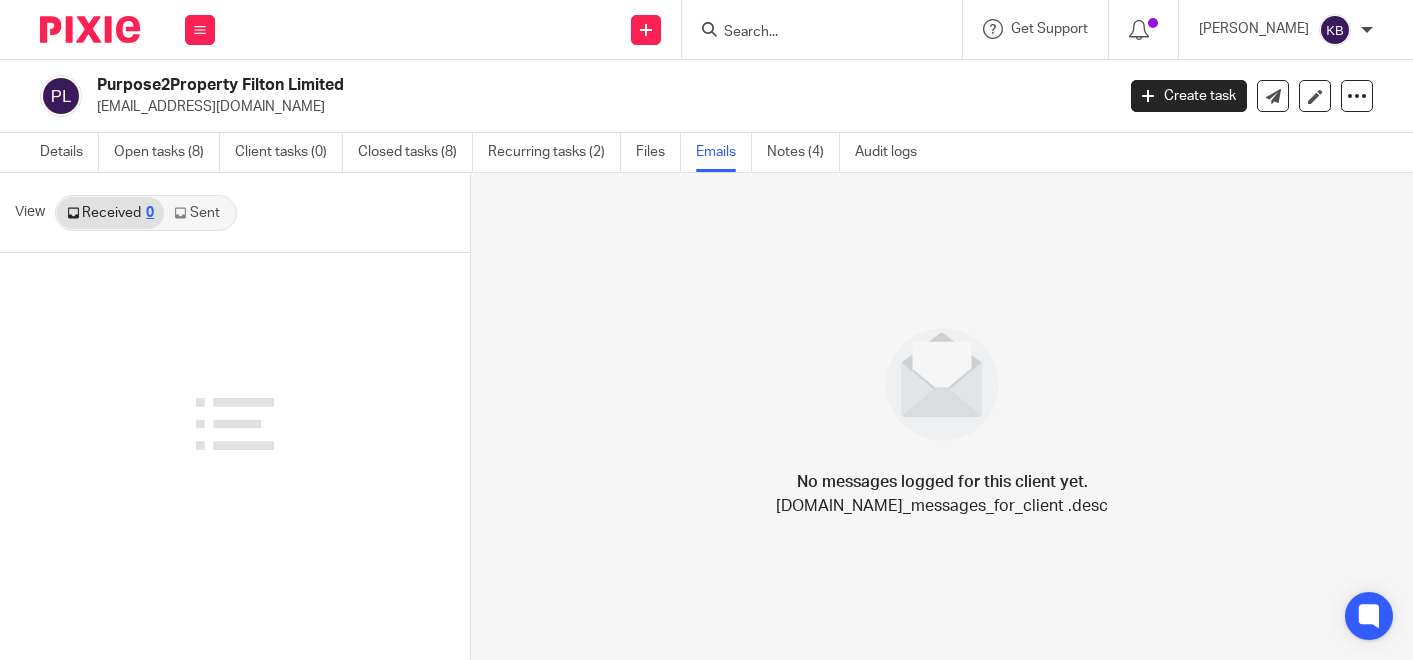 scroll, scrollTop: 0, scrollLeft: 0, axis: both 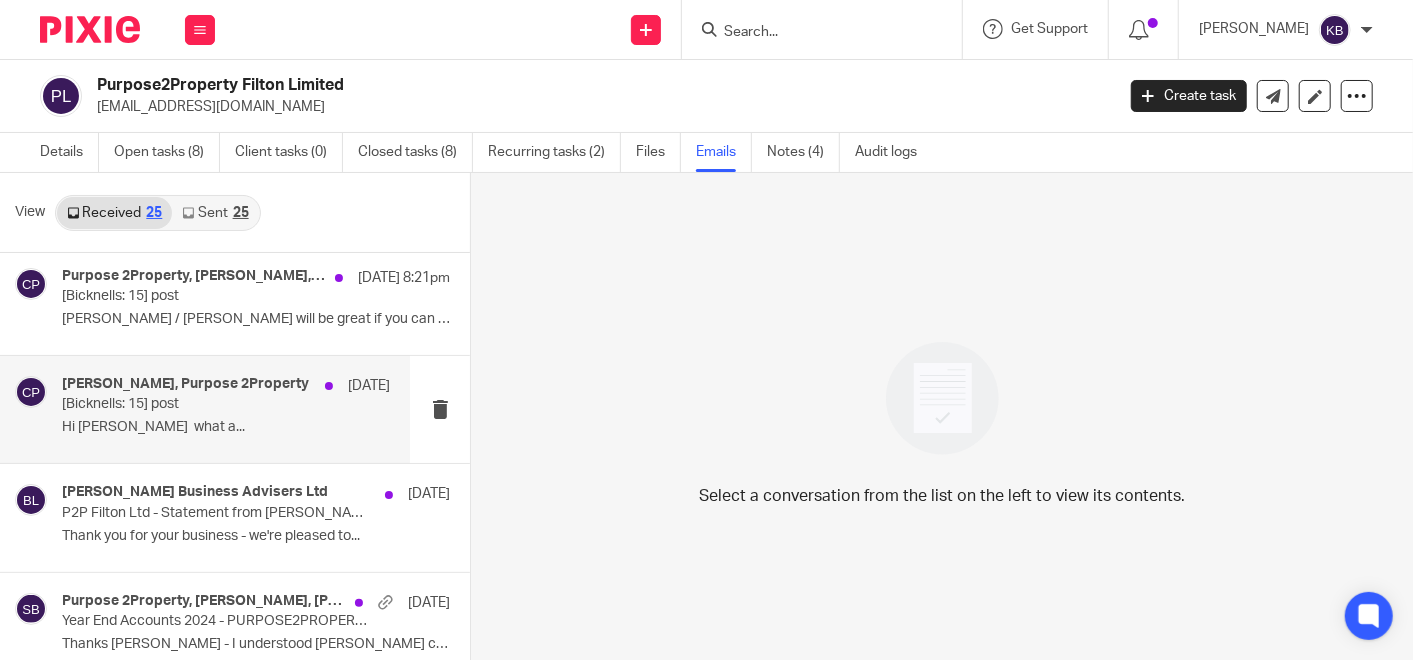 click on "Hi [PERSON_NAME]      what a..." at bounding box center [226, 427] 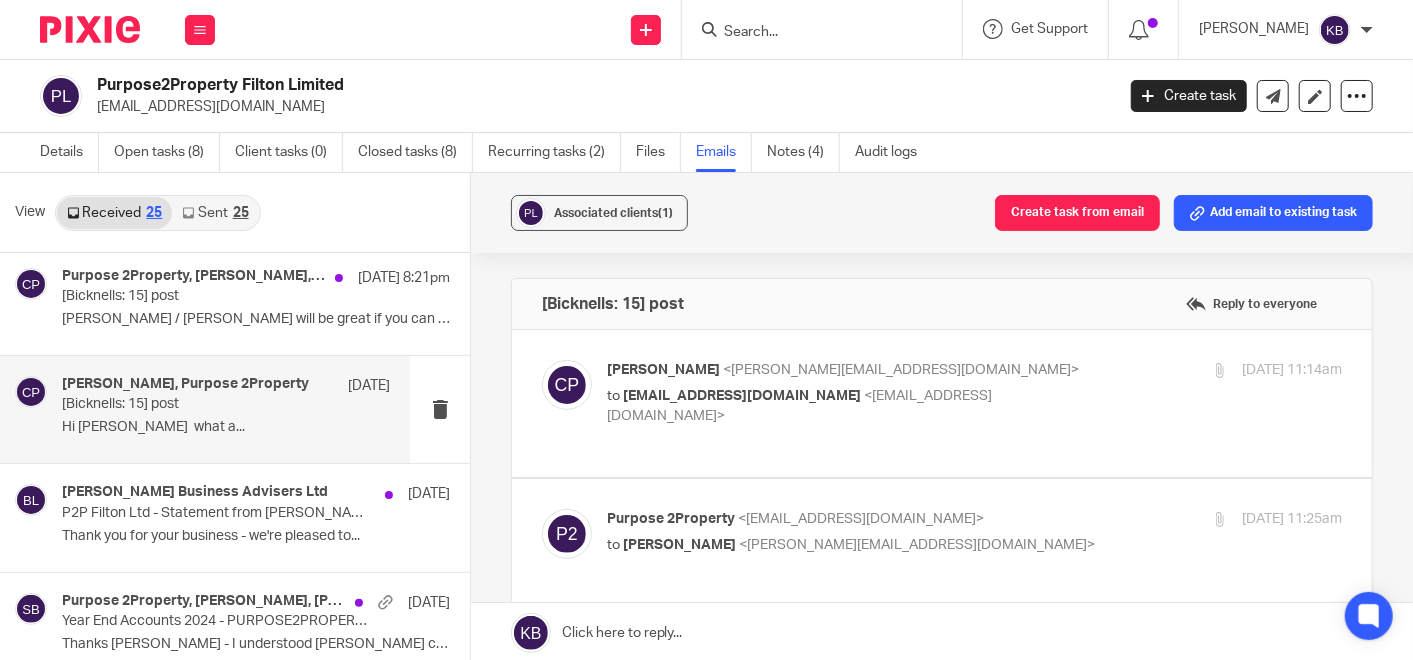 scroll, scrollTop: 0, scrollLeft: 0, axis: both 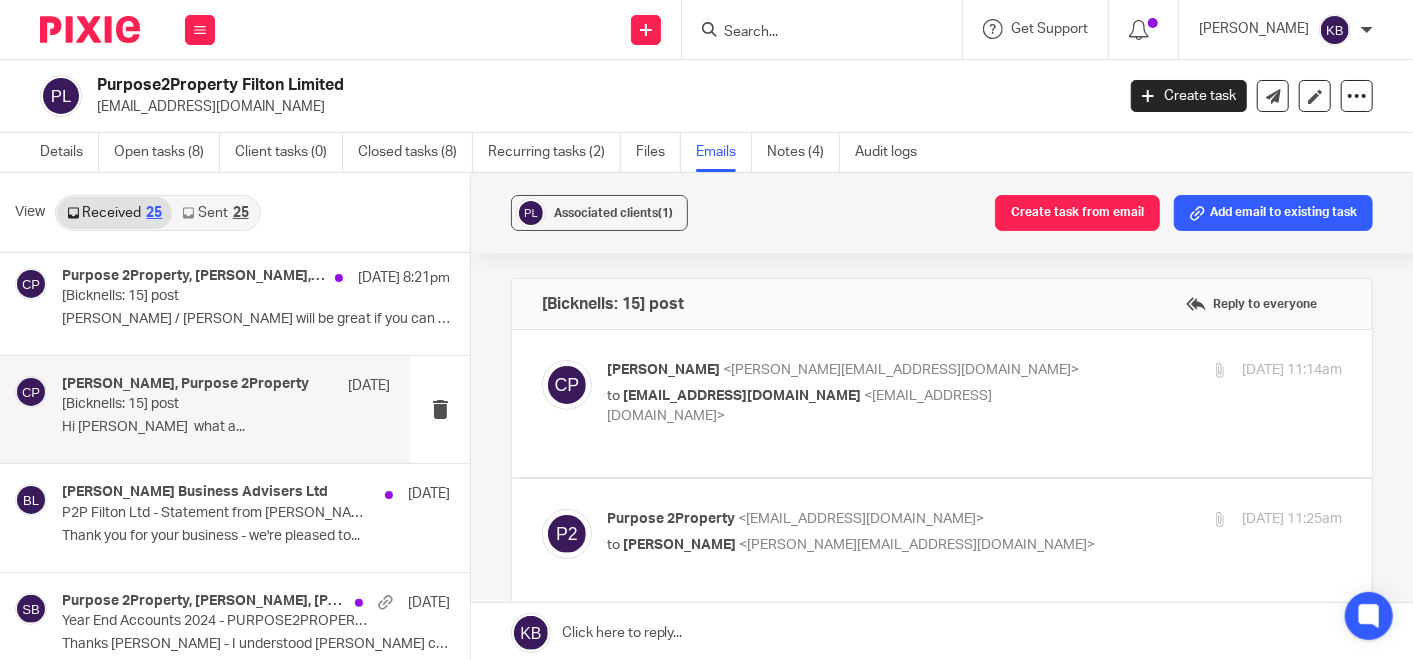 click on "[PERSON_NAME]
<[PERSON_NAME][EMAIL_ADDRESS][DOMAIN_NAME]>   to
[EMAIL_ADDRESS][DOMAIN_NAME]
<[EMAIL_ADDRESS][DOMAIN_NAME]>" at bounding box center [852, 393] 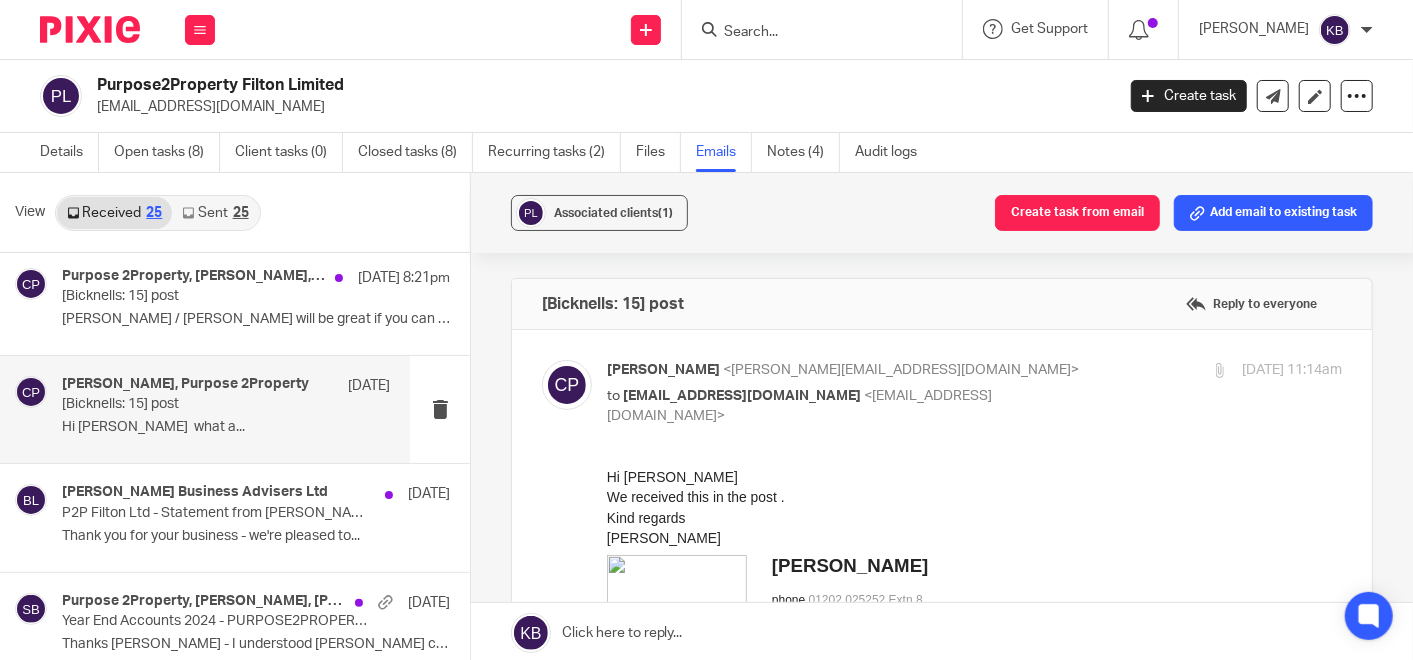 scroll, scrollTop: 0, scrollLeft: 0, axis: both 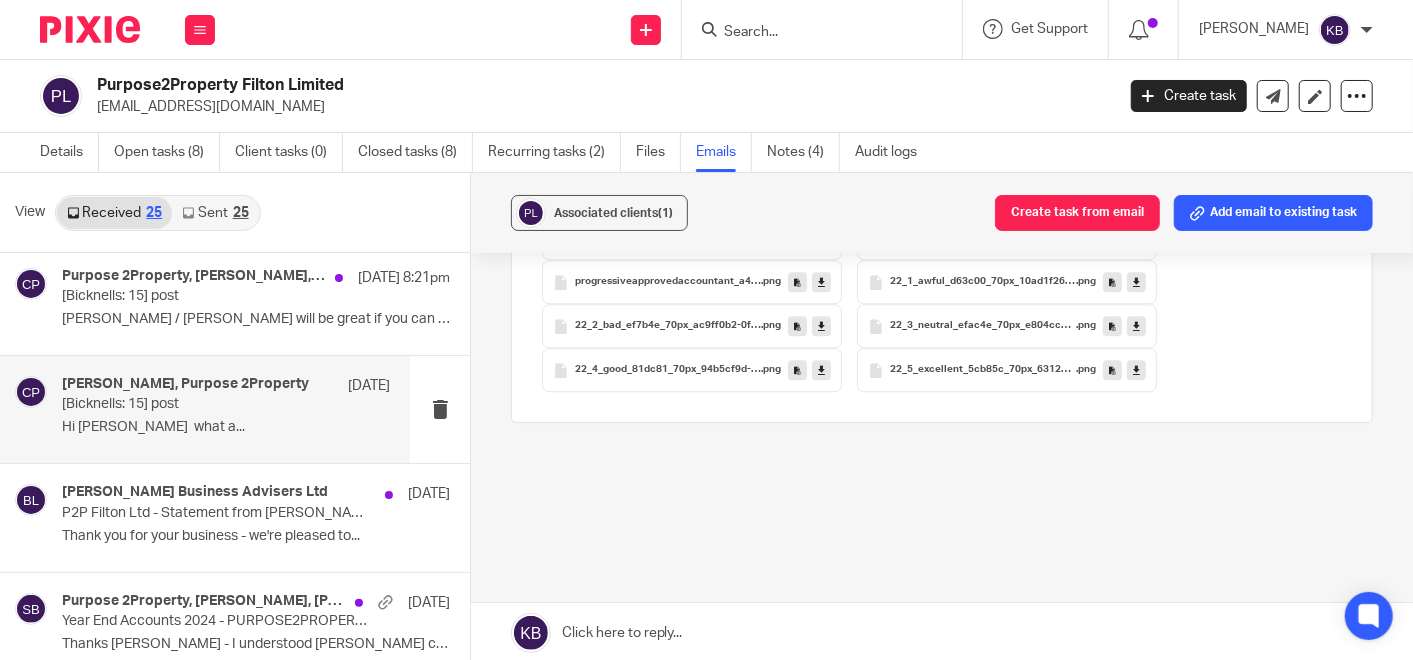 click on "[Bicknells: 15] post" at bounding box center [193, 404] 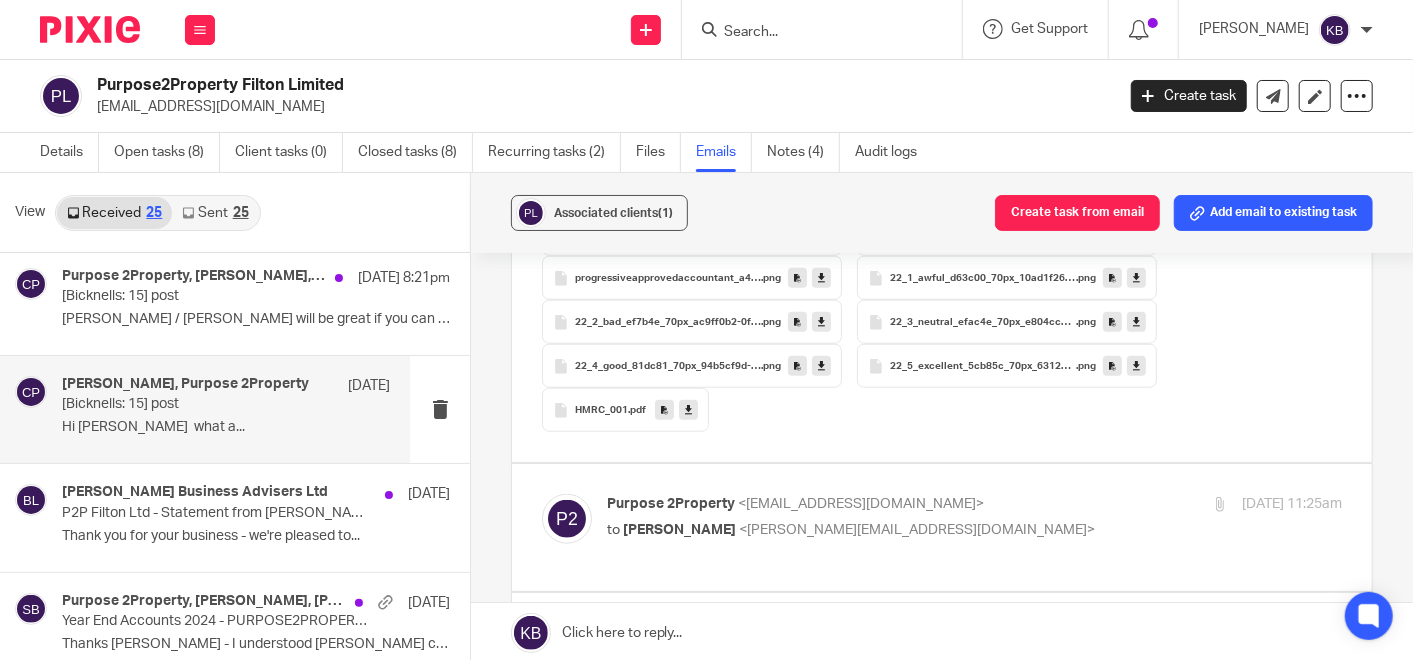 scroll, scrollTop: 1065, scrollLeft: 0, axis: vertical 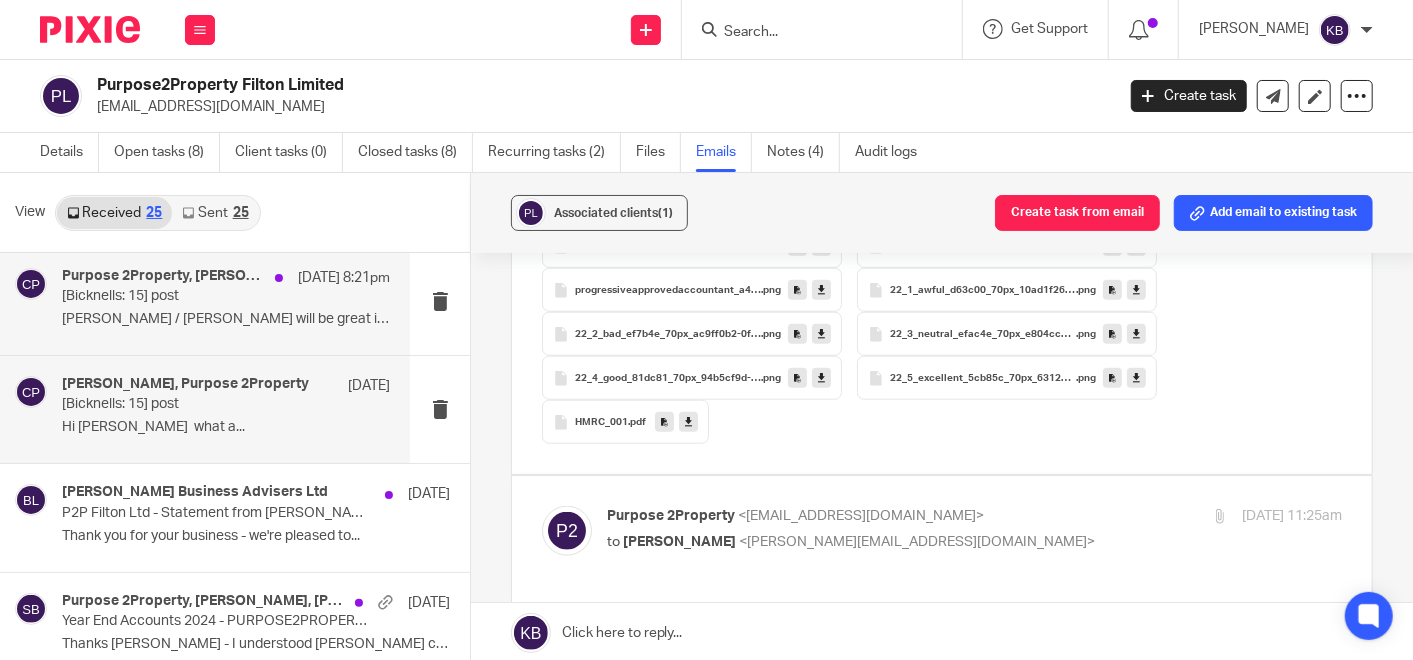 click on "[PERSON_NAME] / [PERSON_NAME] will be great if you can make this..." at bounding box center [226, 319] 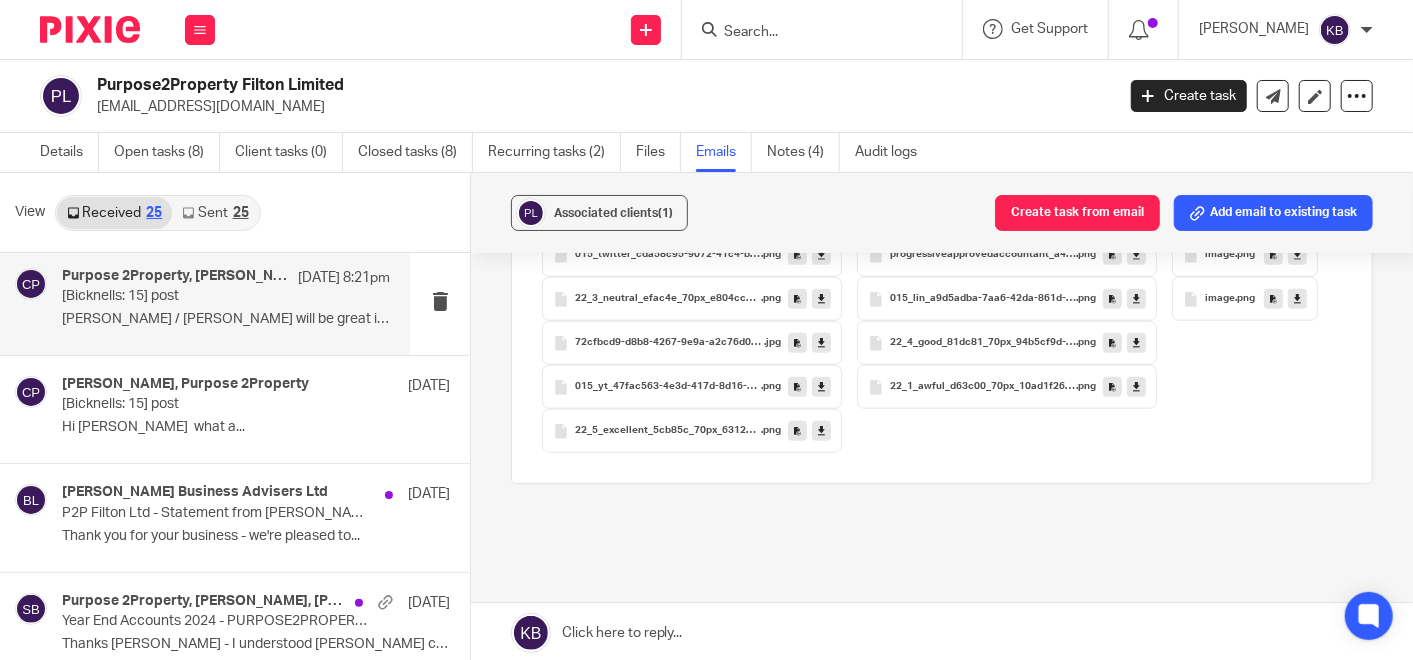 scroll, scrollTop: 0, scrollLeft: 0, axis: both 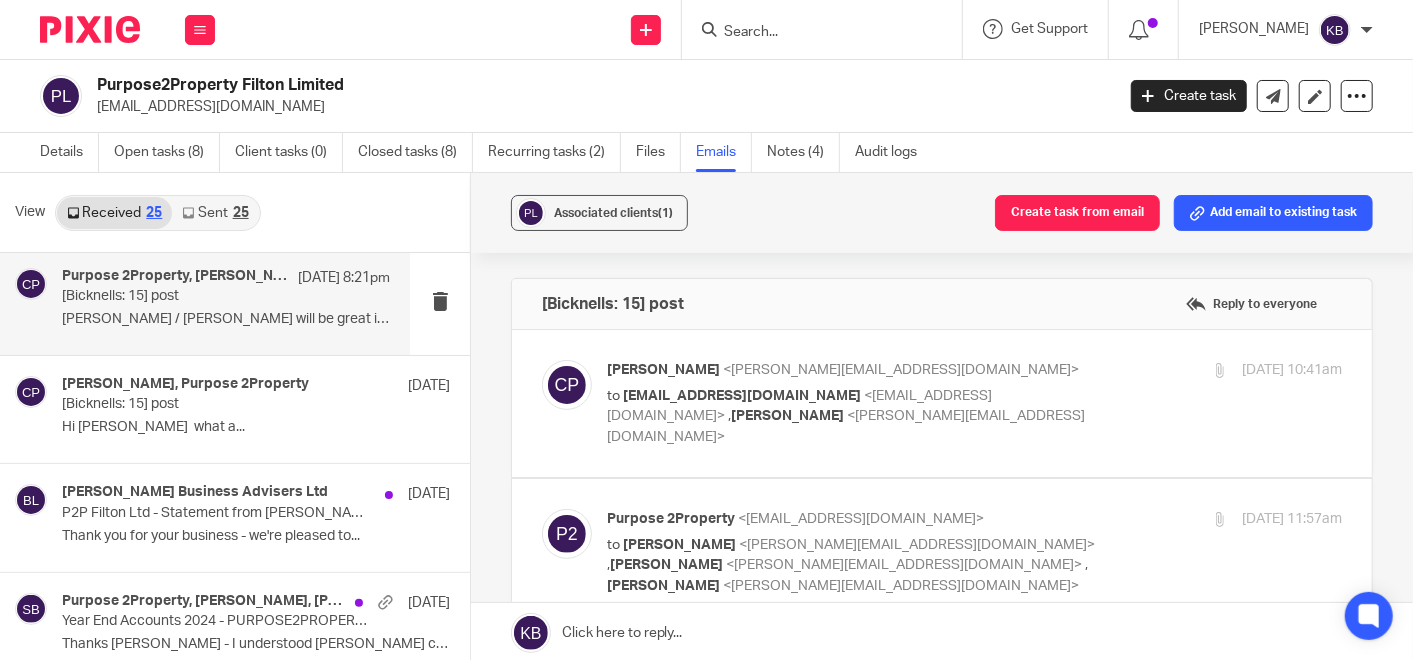 click on "to
[EMAIL_ADDRESS][DOMAIN_NAME]
<[EMAIL_ADDRESS][DOMAIN_NAME]>   ,
[PERSON_NAME]
<[PERSON_NAME][EMAIL_ADDRESS][DOMAIN_NAME]>" at bounding box center [852, 417] 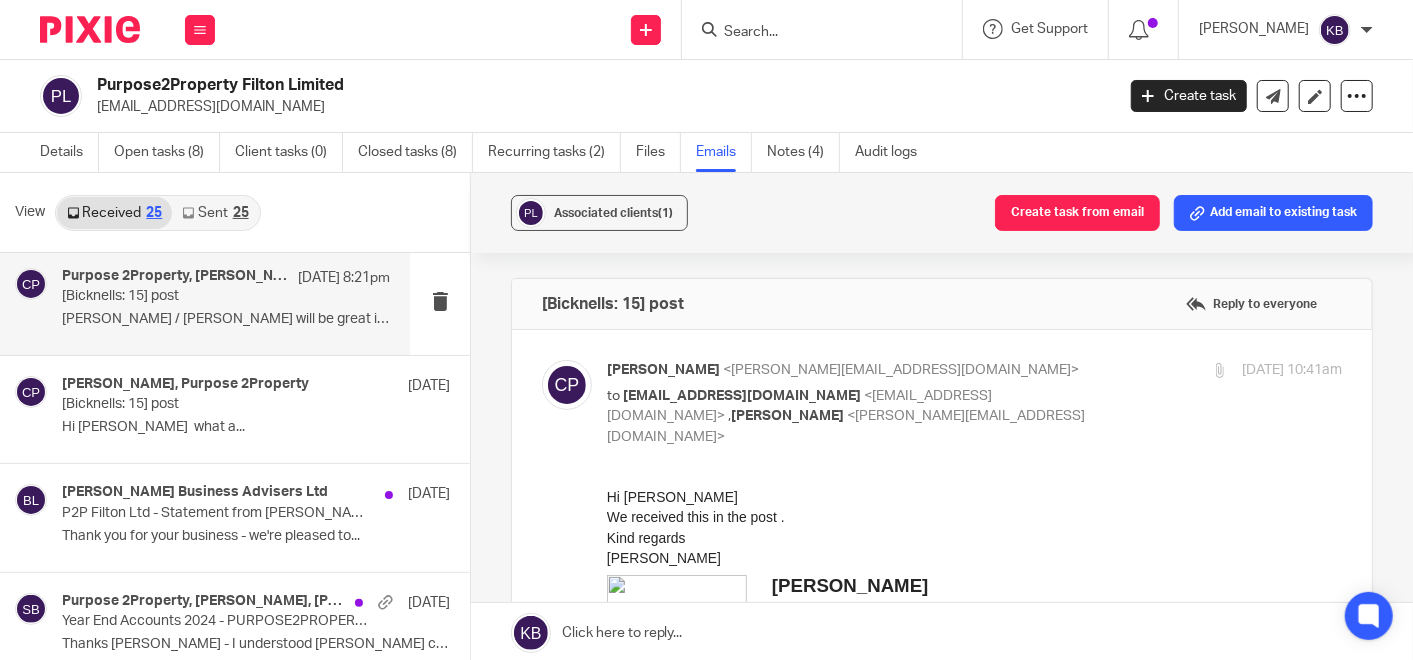 scroll, scrollTop: 0, scrollLeft: 0, axis: both 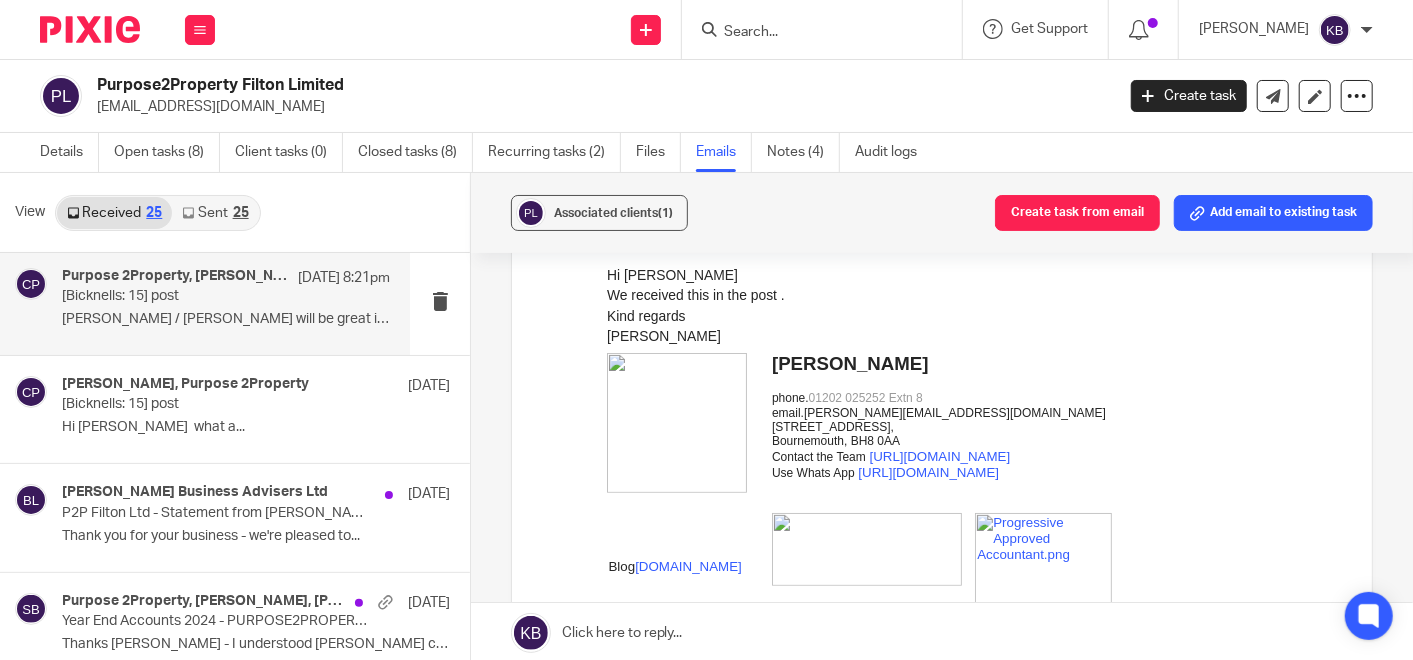 click at bounding box center [676, 423] 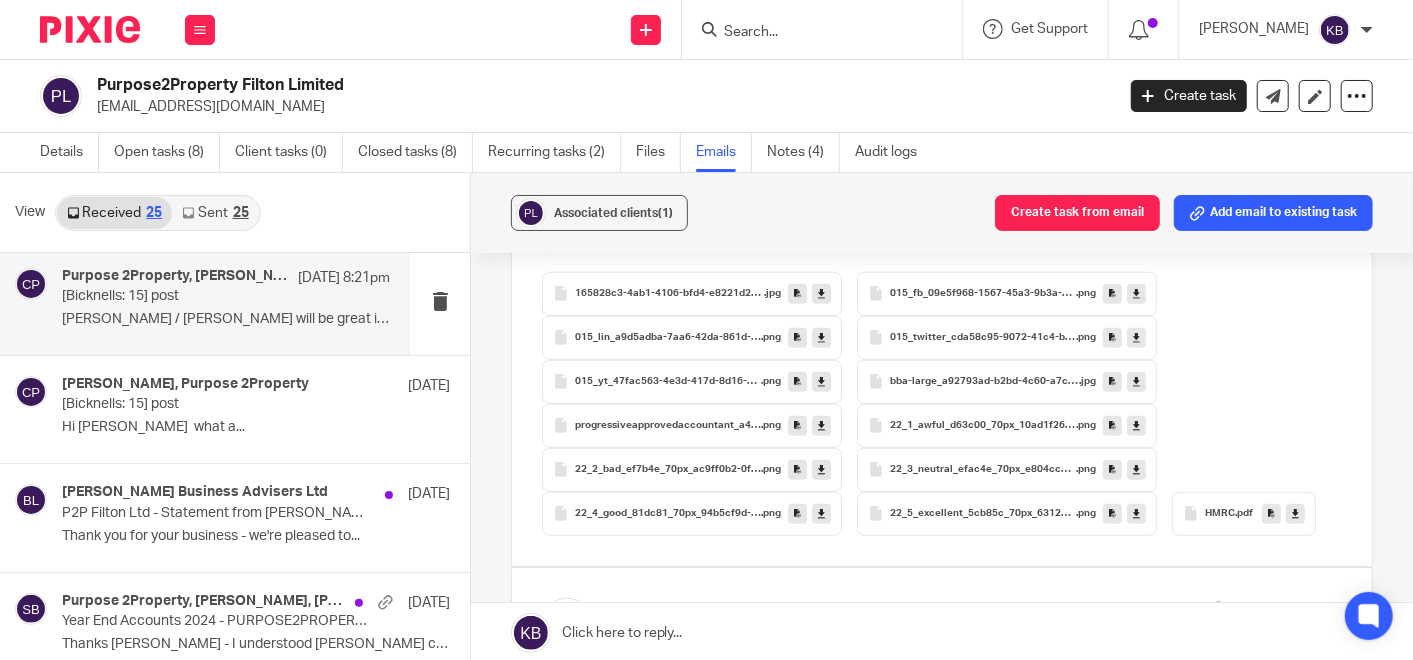 scroll, scrollTop: 1000, scrollLeft: 0, axis: vertical 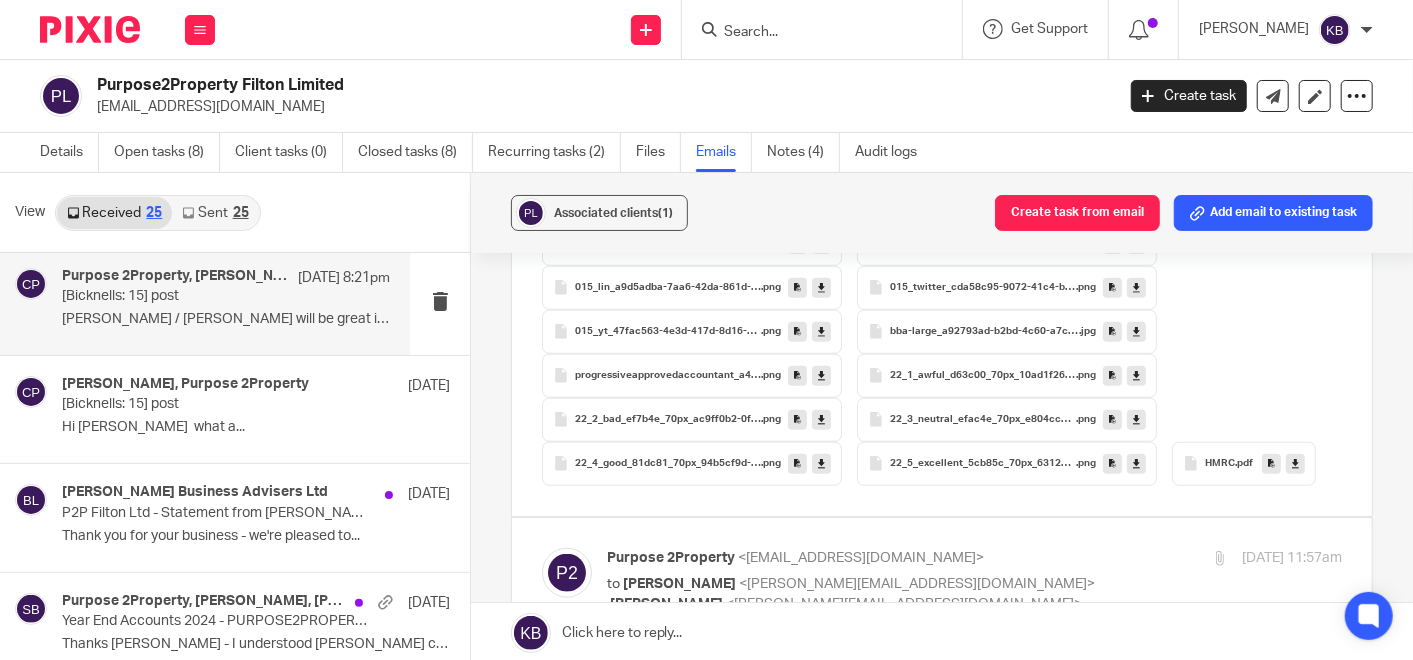 click on "HMRC" at bounding box center [1220, 464] 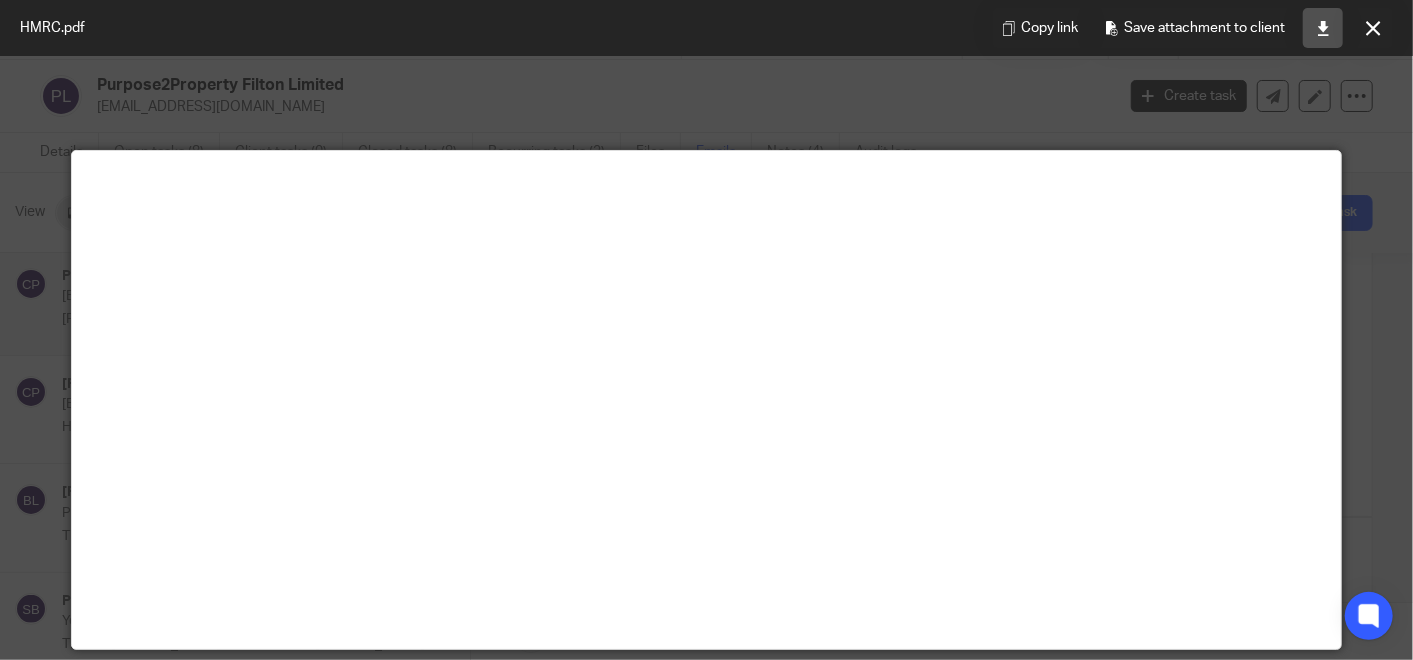 click at bounding box center (1323, 28) 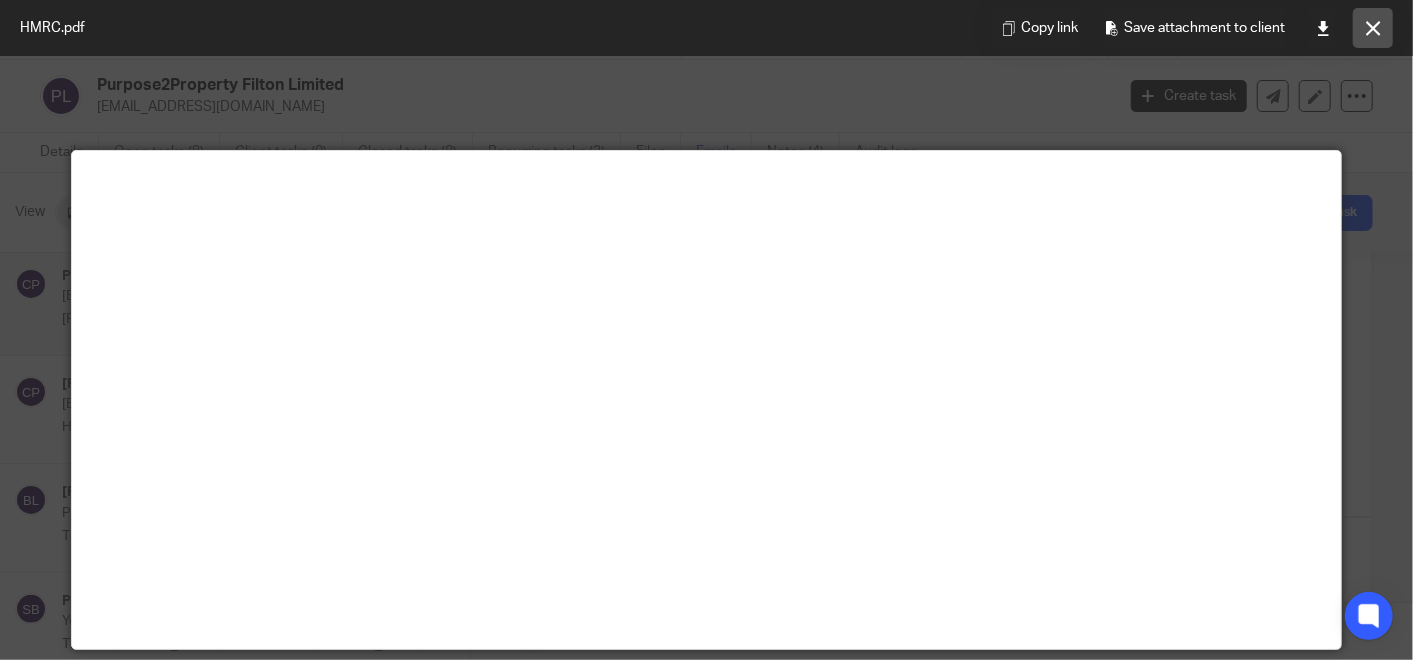 click at bounding box center (1373, 28) 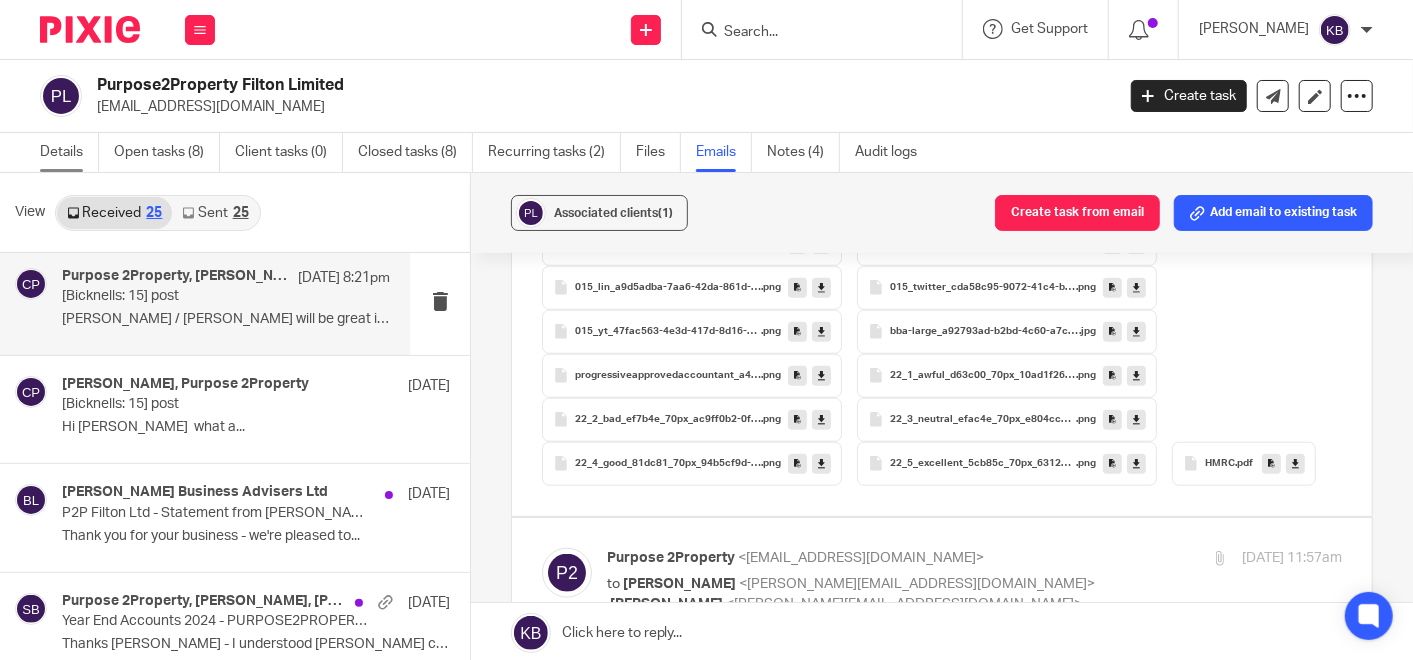click on "Details" at bounding box center (69, 152) 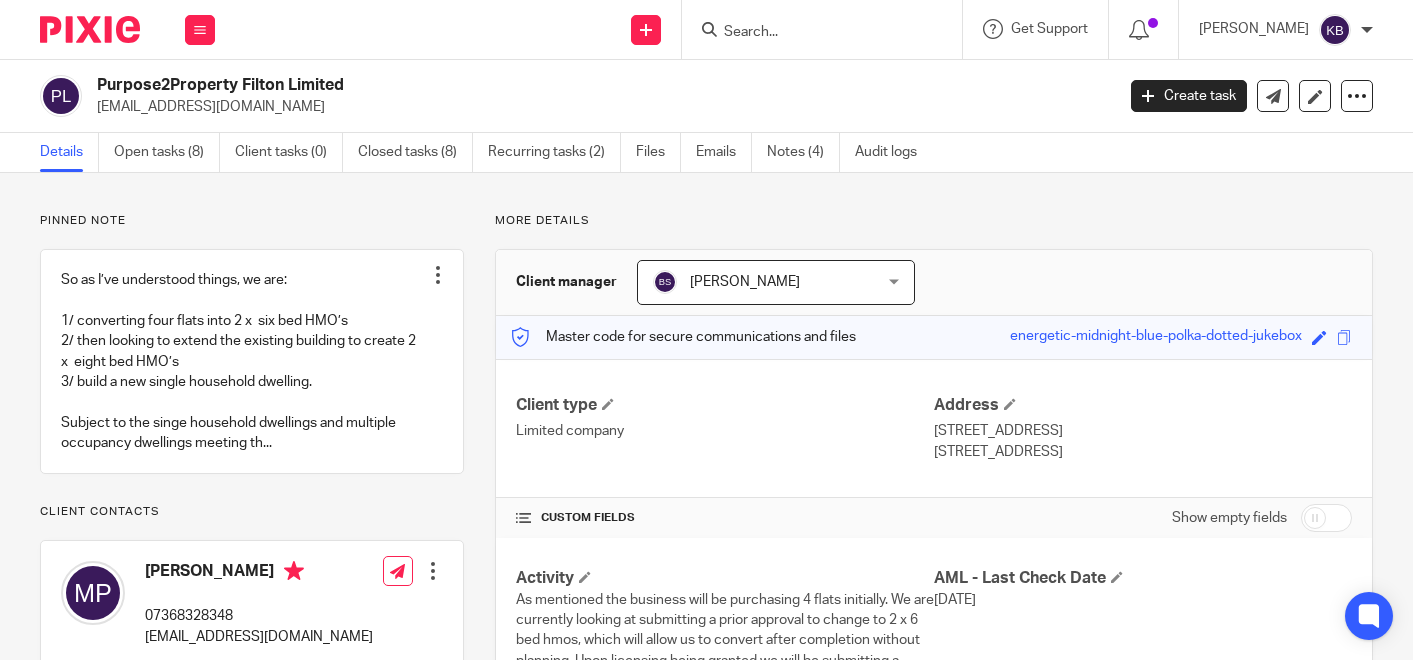 scroll, scrollTop: 0, scrollLeft: 0, axis: both 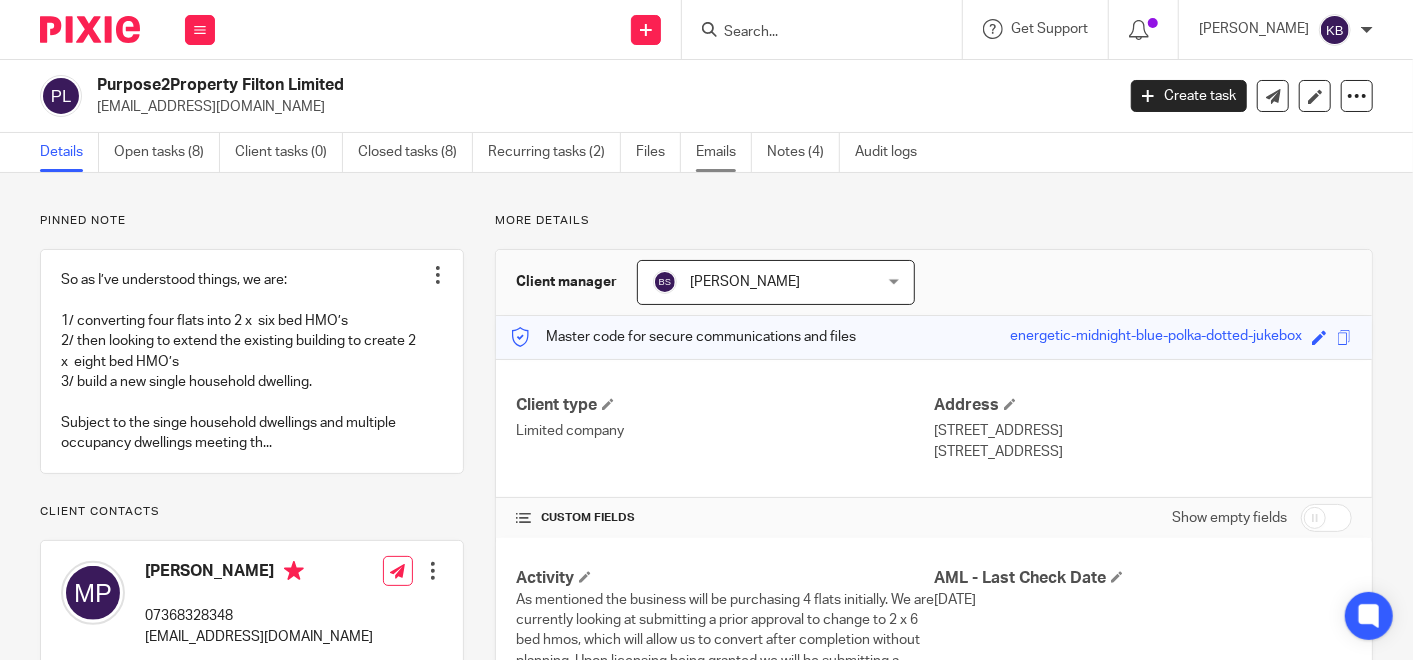 click on "Emails" at bounding box center [724, 152] 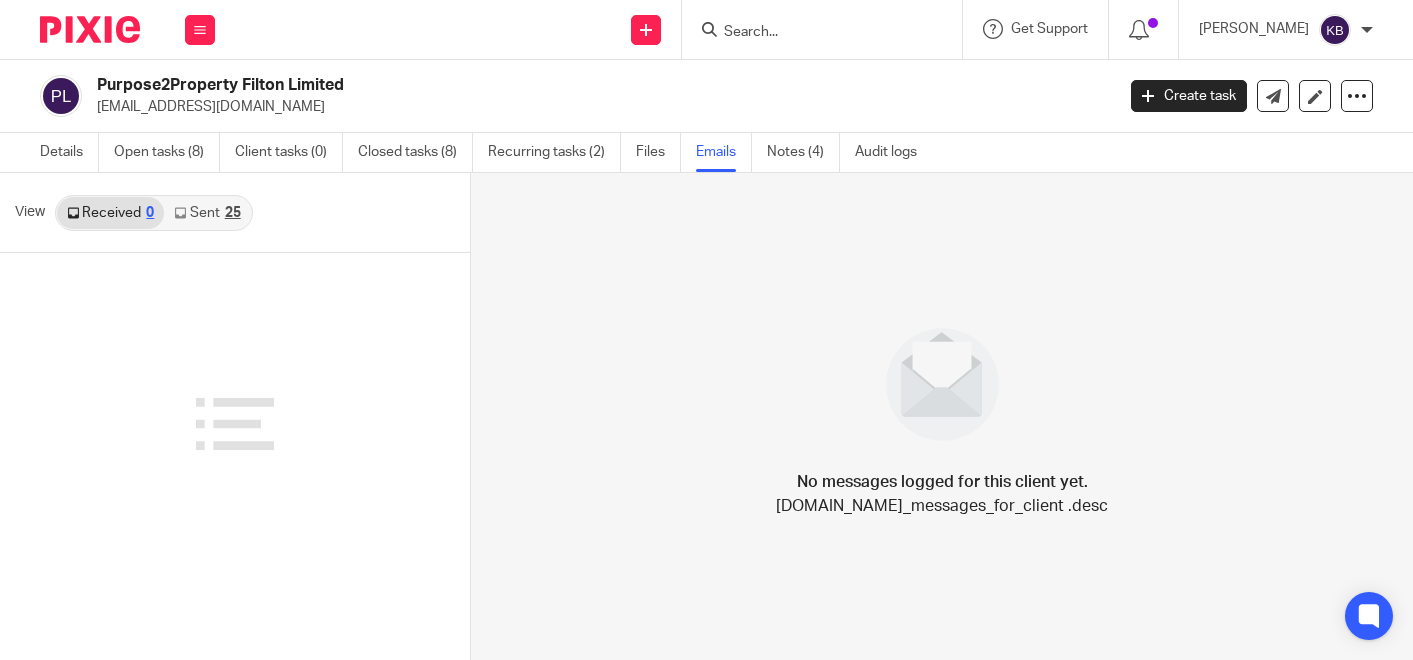 scroll, scrollTop: 0, scrollLeft: 0, axis: both 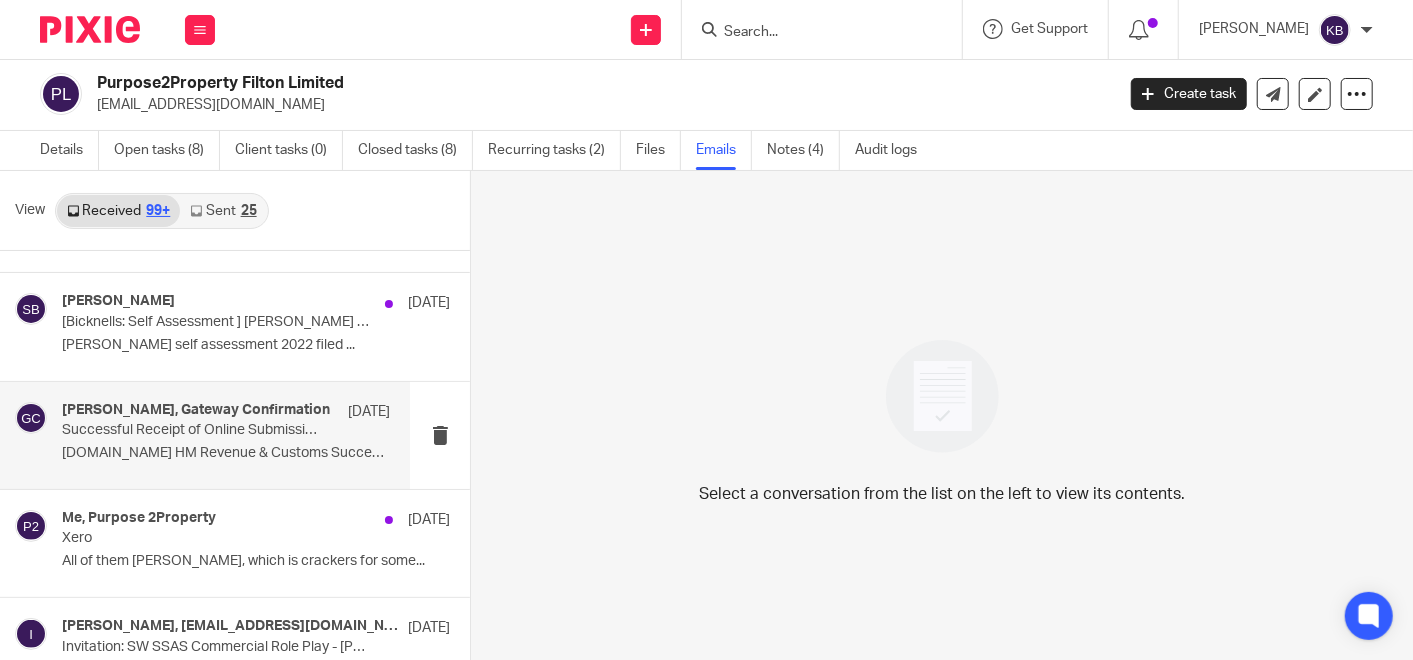 click on "Successful Receipt of Online Submission for Reference 2601565001" at bounding box center (193, 430) 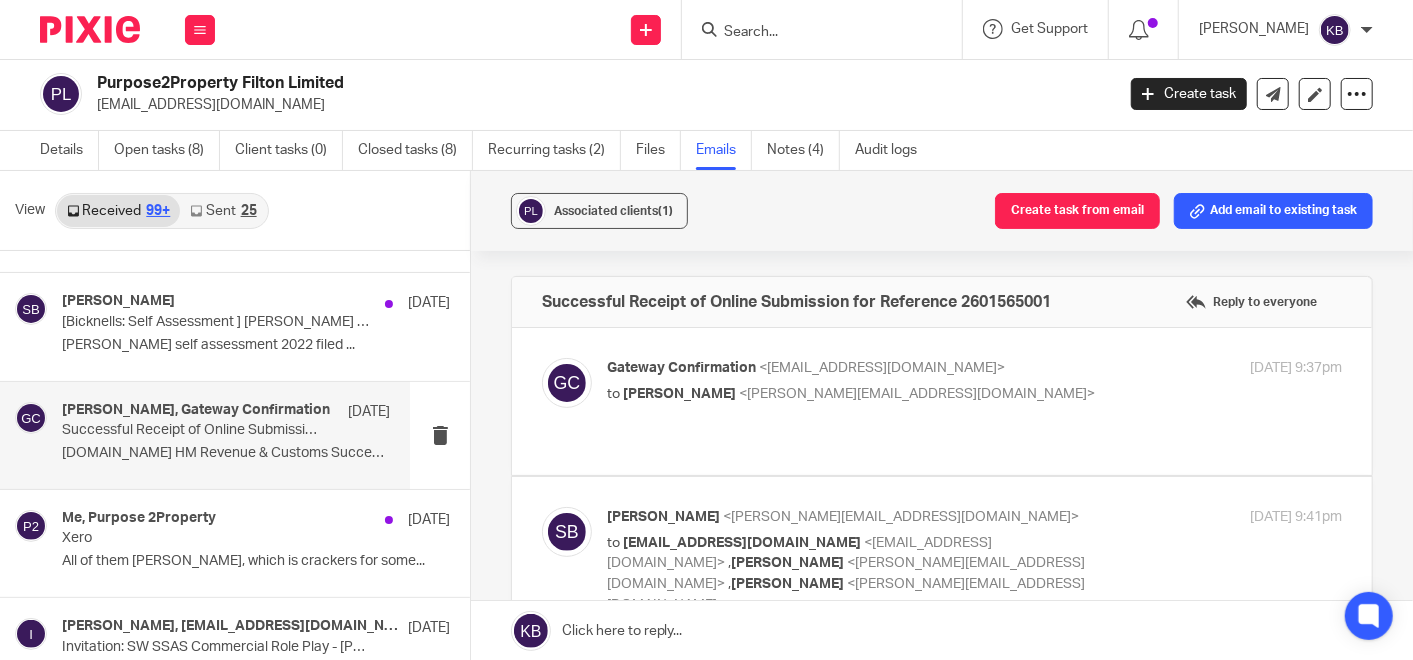 scroll, scrollTop: 0, scrollLeft: 0, axis: both 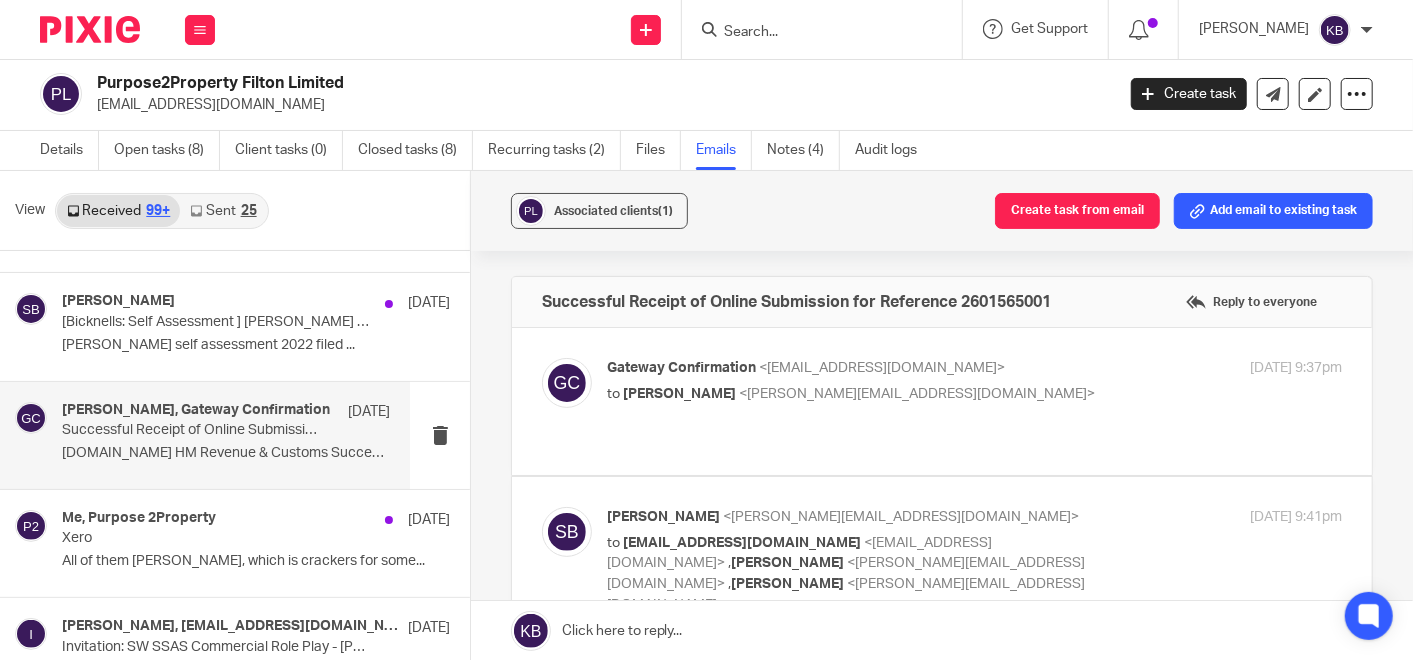 click on "Gateway Confirmation
<noreply@confirmation.tax.service.gov.uk>   to
Steve Bicknell
<steve@bicknells.net>" at bounding box center (852, 381) 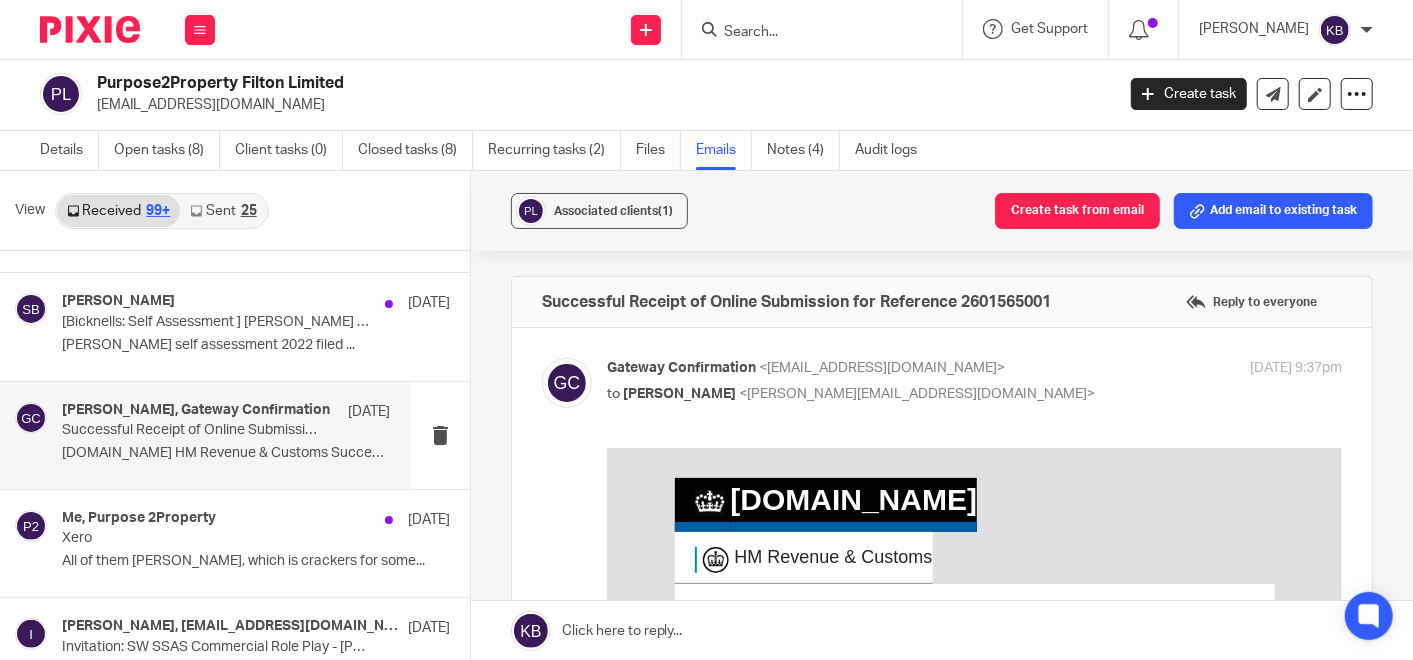 scroll, scrollTop: 0, scrollLeft: 0, axis: both 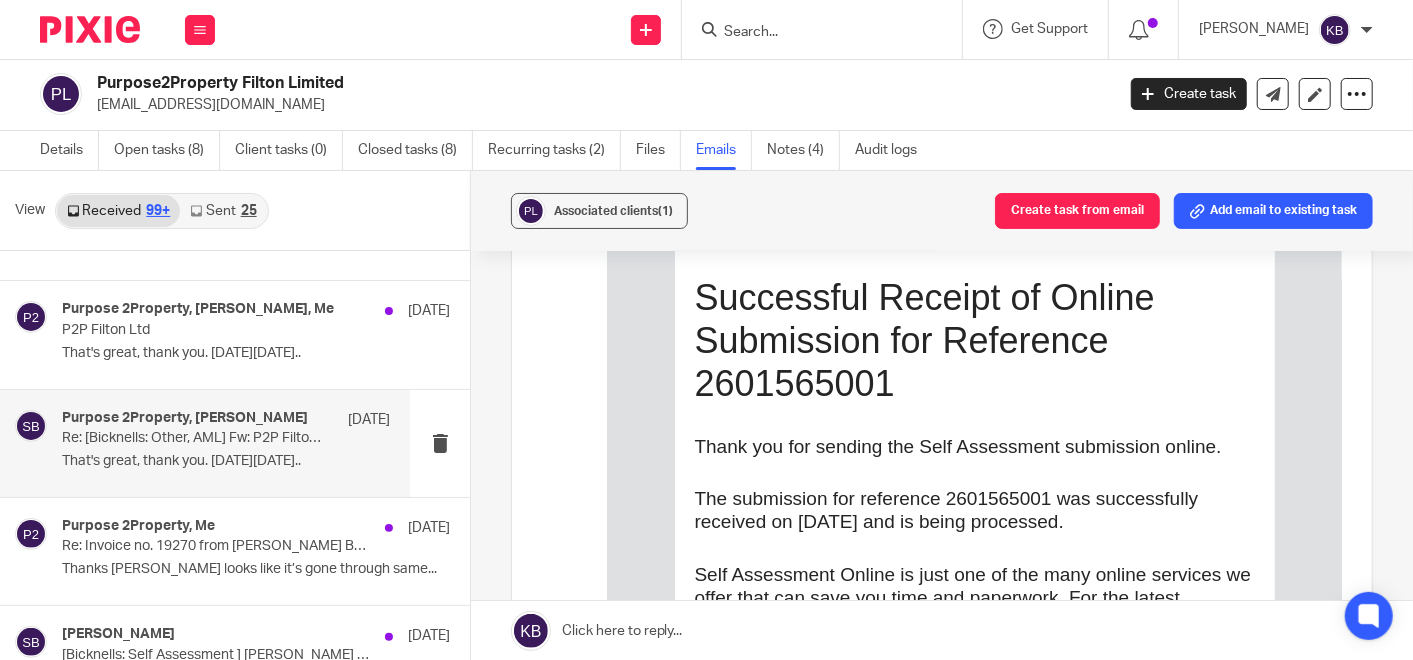 click on "Purpose 2Property, Steve Bicknell
27 Dec 2022   Re: [Bicknells: Other, AML] Fw: P2P Filton Ltd   That's great, thank you.     On Mon, 26 Dec..." at bounding box center [226, 443] 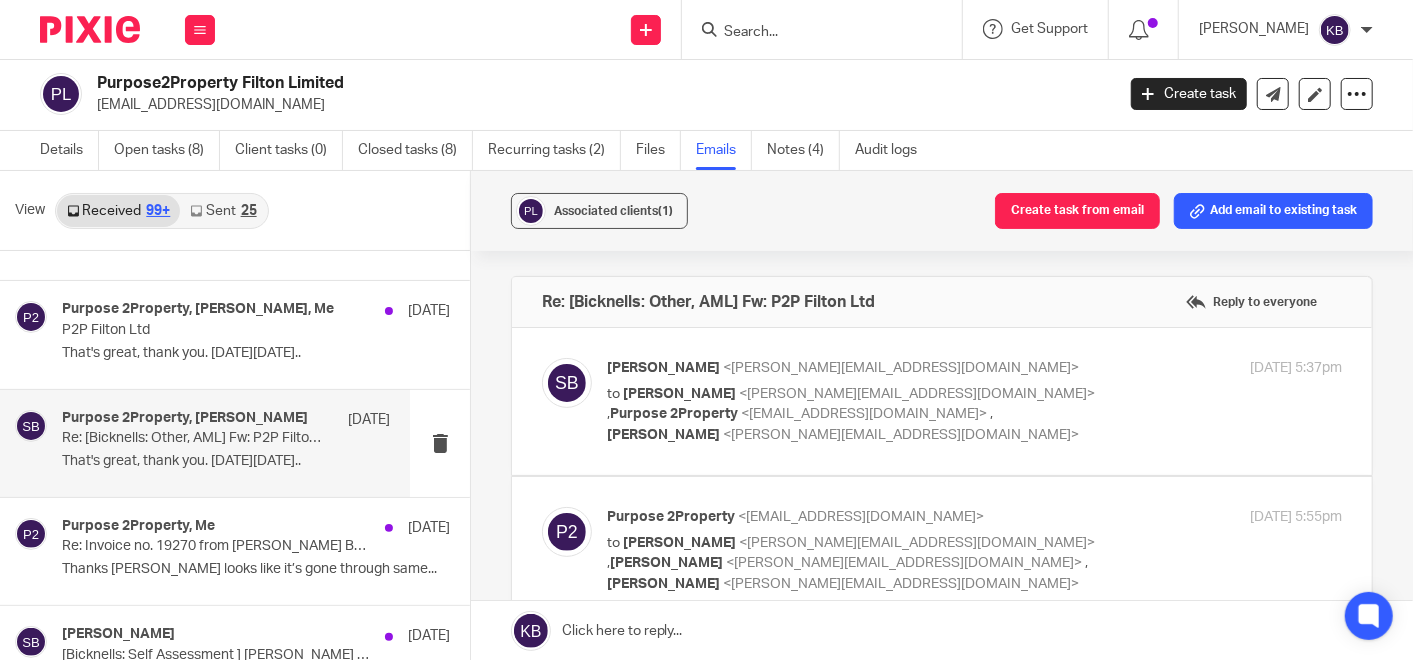 scroll, scrollTop: 0, scrollLeft: 0, axis: both 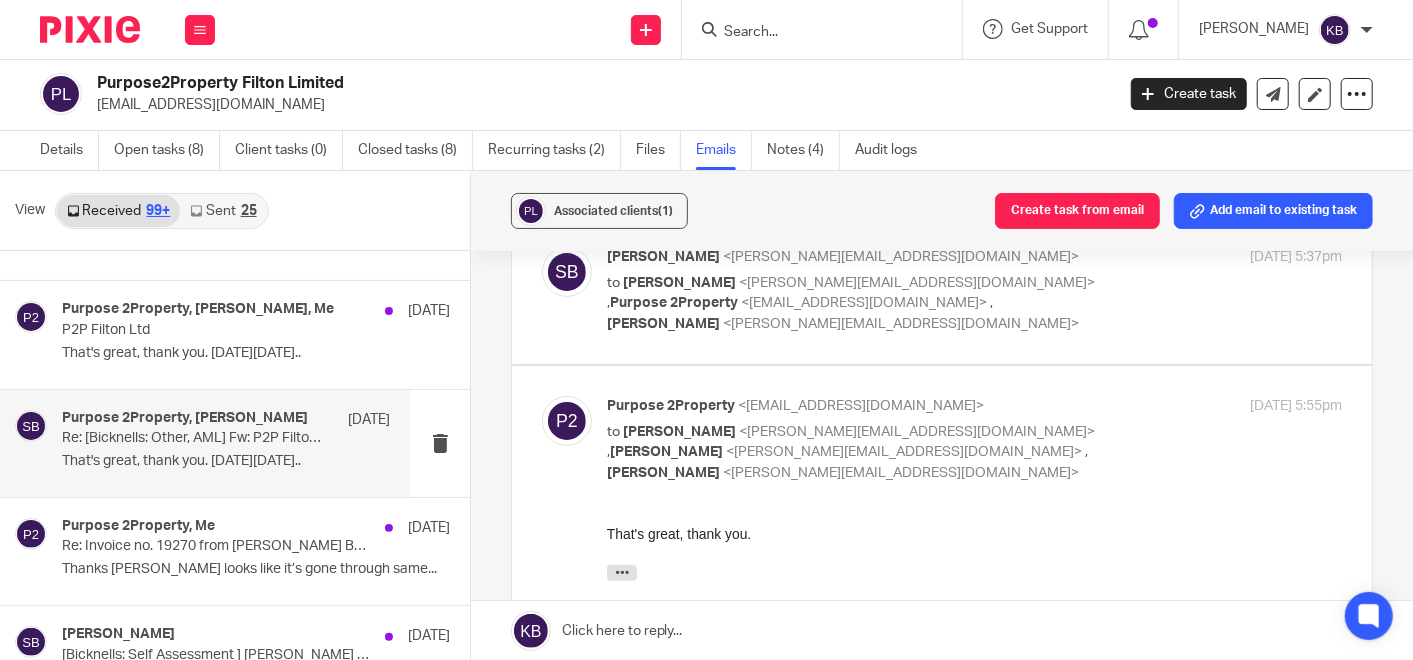 click on "Purpose 2Property
<info@purpose2property.com>" at bounding box center [852, 406] 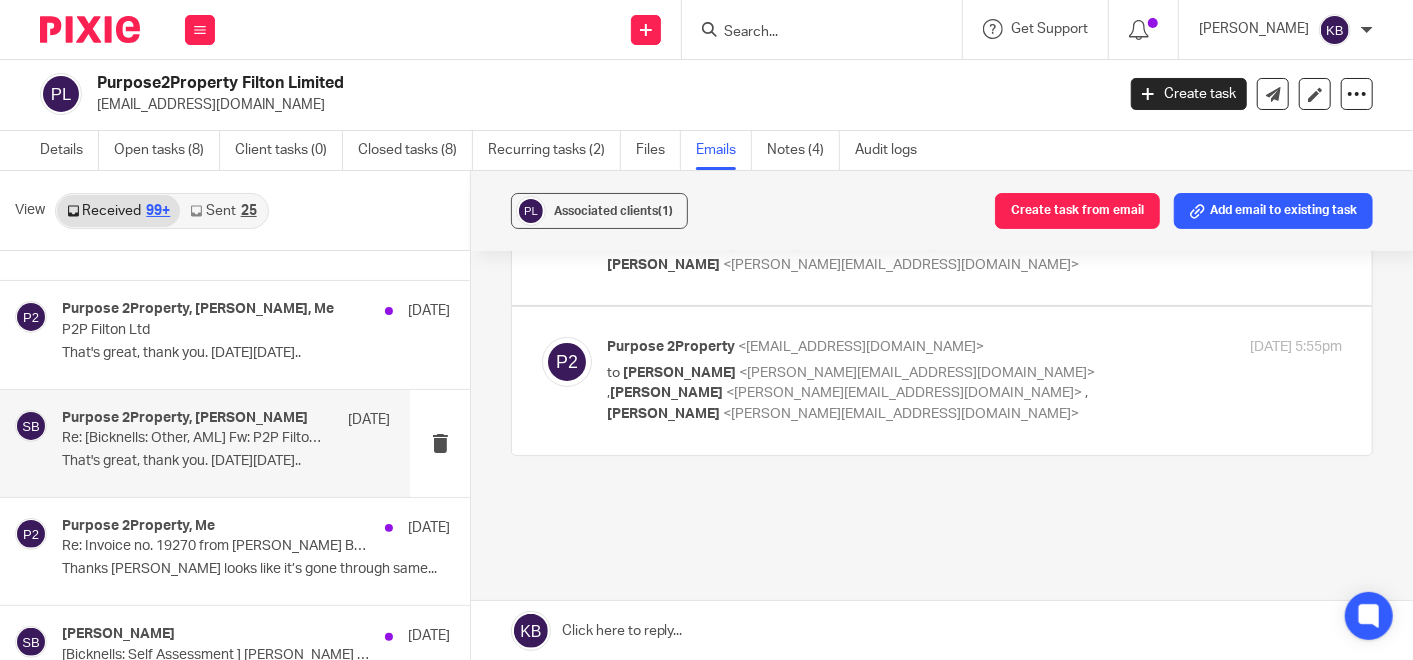 scroll, scrollTop: 202, scrollLeft: 0, axis: vertical 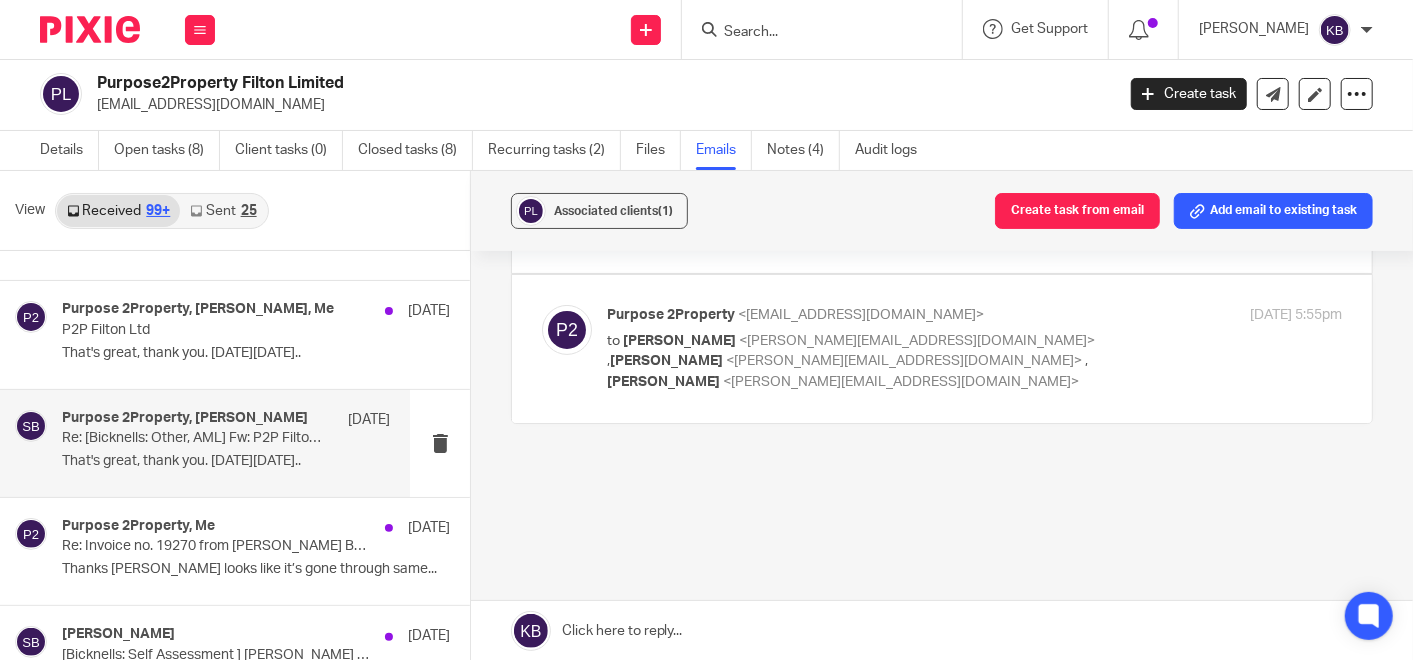 click on "<[EMAIL_ADDRESS][DOMAIN_NAME]>" at bounding box center [861, 315] 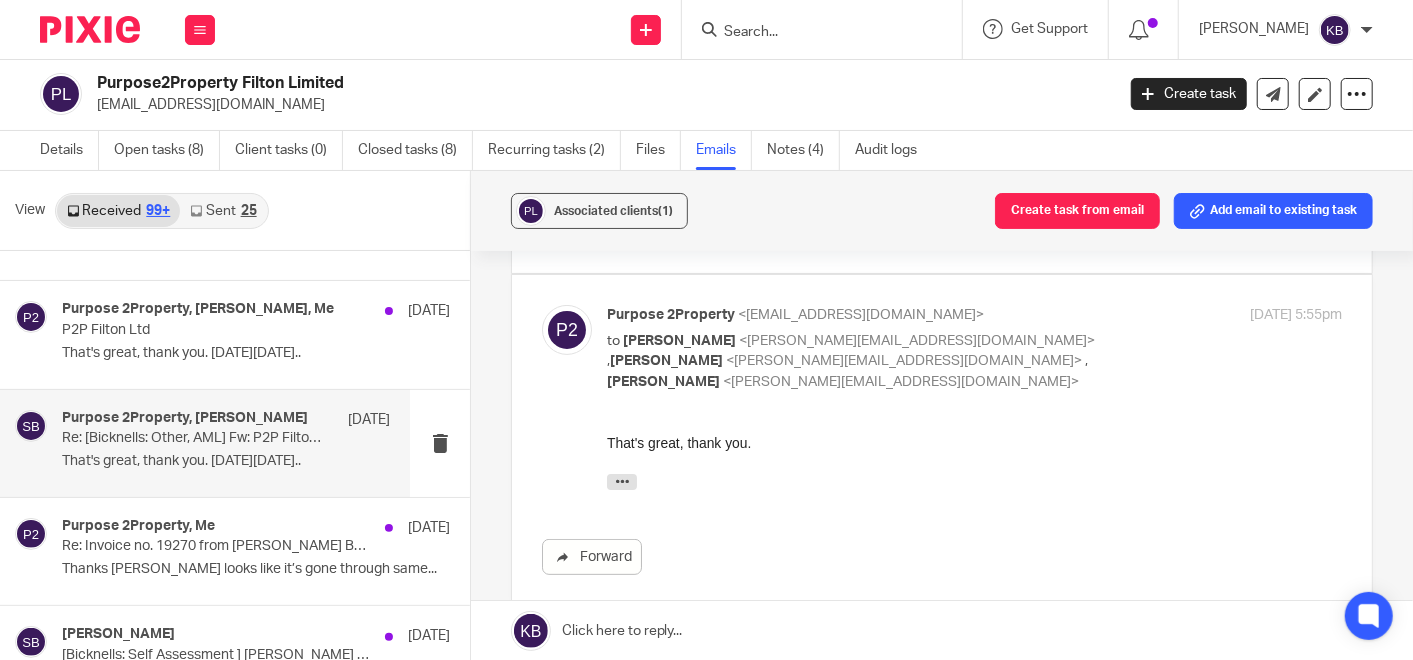 scroll, scrollTop: 0, scrollLeft: 0, axis: both 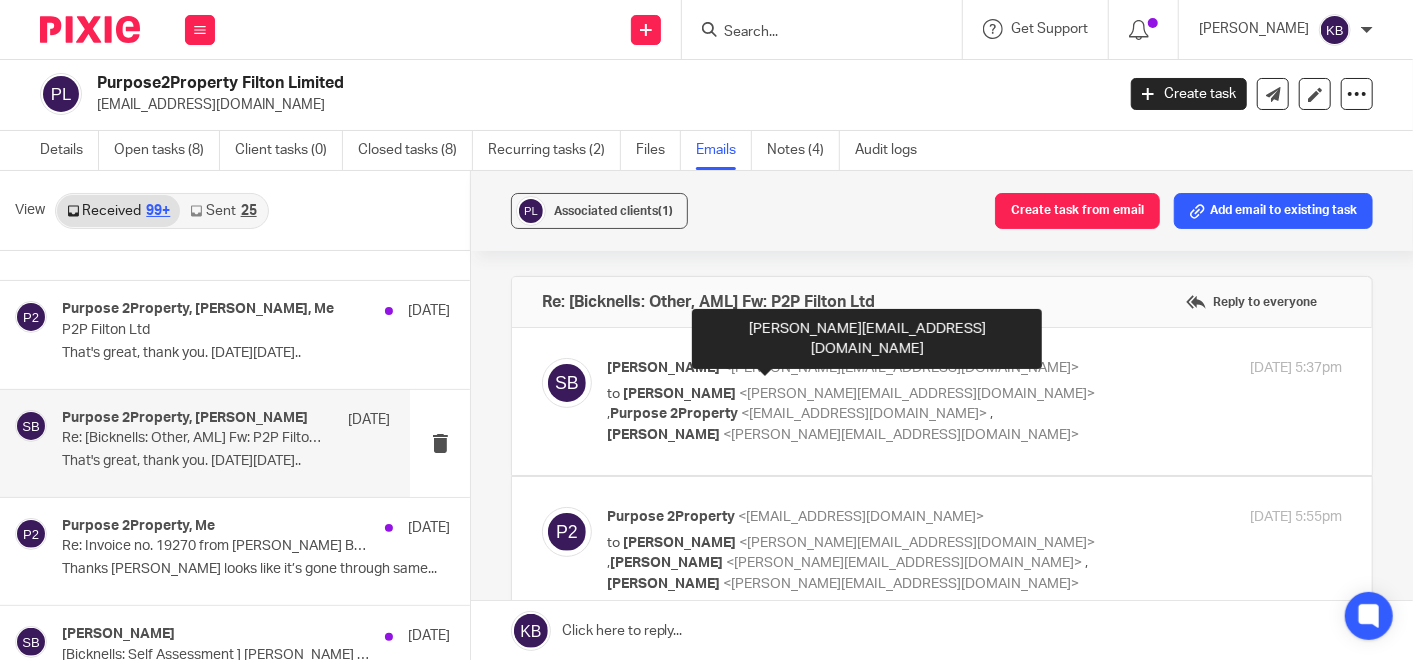 click on "<[PERSON_NAME][EMAIL_ADDRESS][DOMAIN_NAME]>" at bounding box center (901, 368) 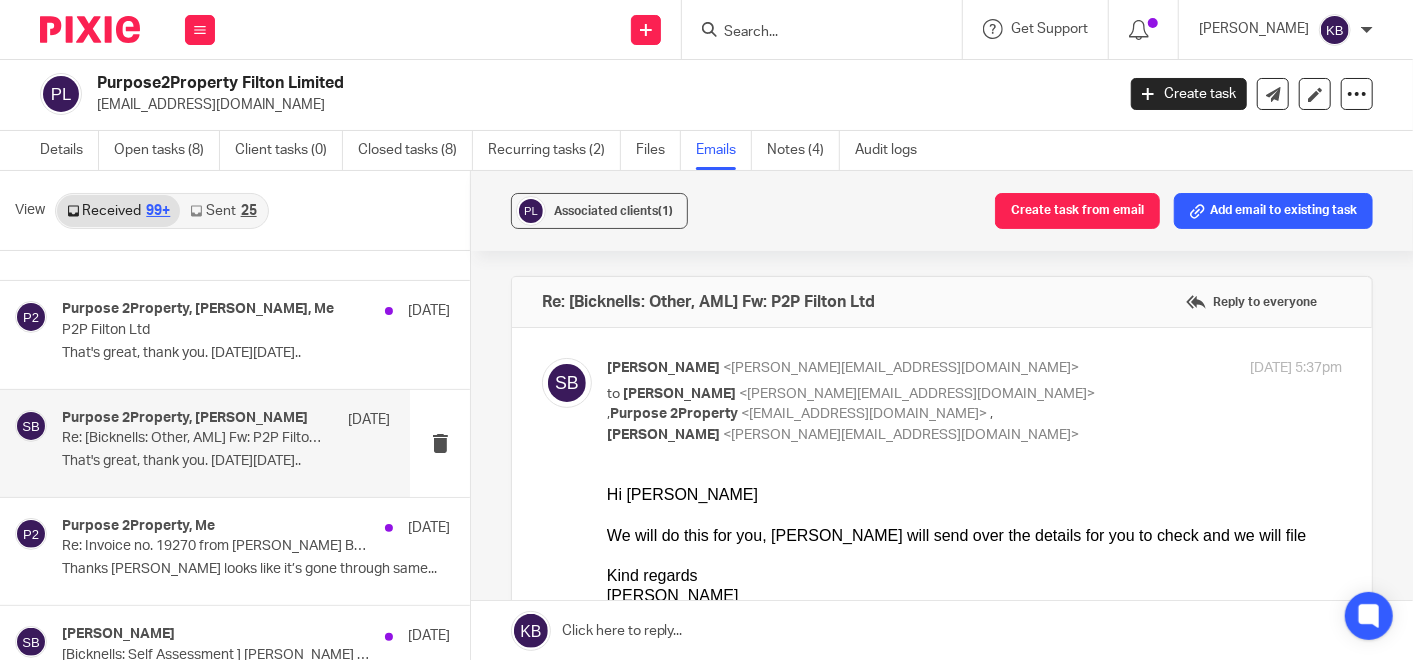 scroll, scrollTop: 0, scrollLeft: 0, axis: both 